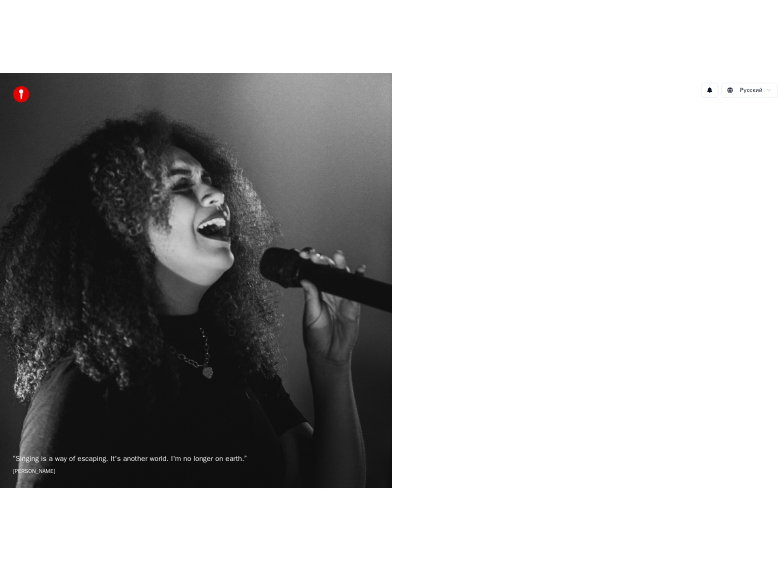 scroll, scrollTop: 0, scrollLeft: 0, axis: both 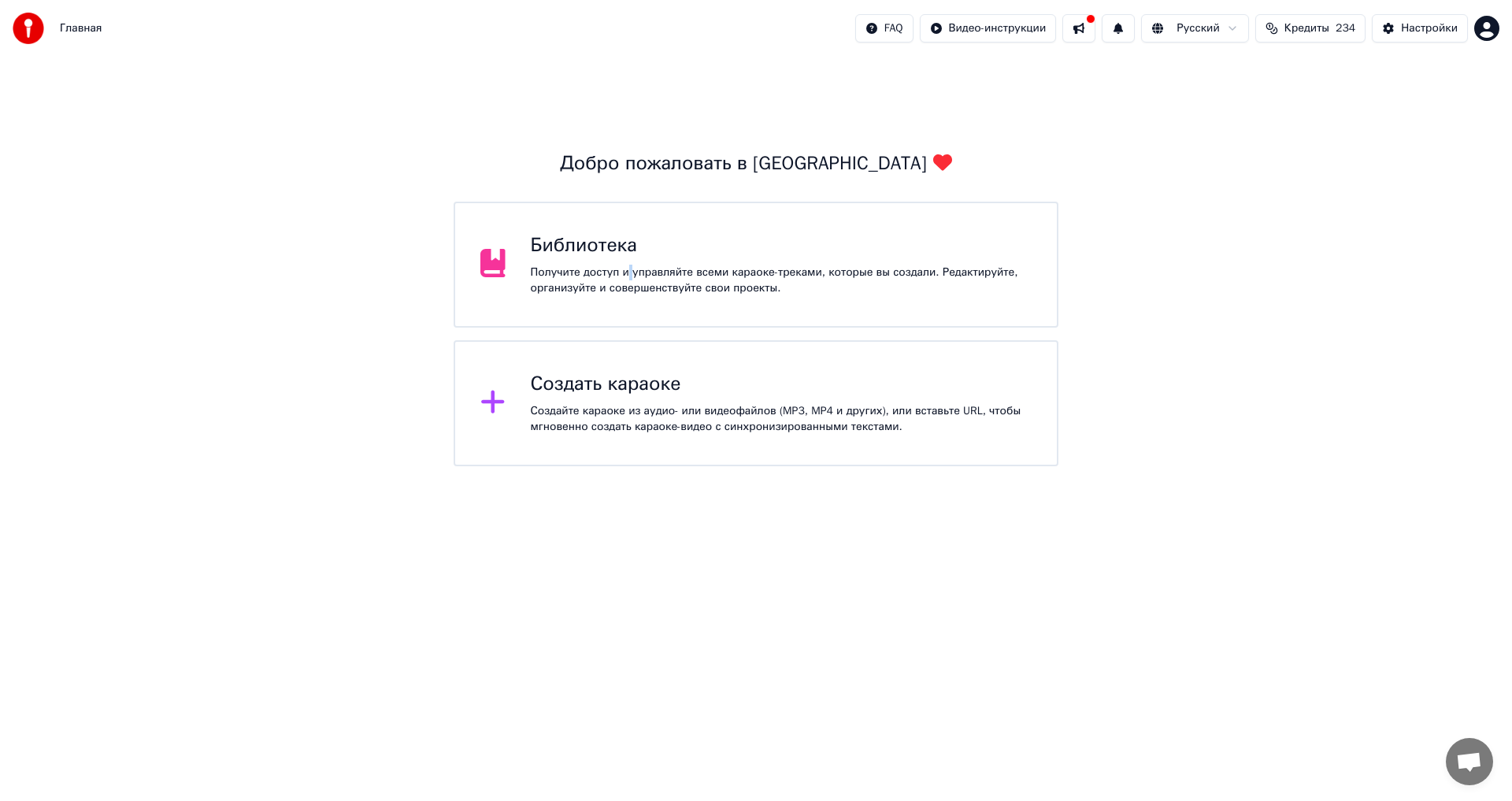 click on "Получите доступ и управляйте всеми караоке-треками, которые вы создали. Редактируйте, организуйте и совершенствуйте свои проекты." at bounding box center [781, 280] 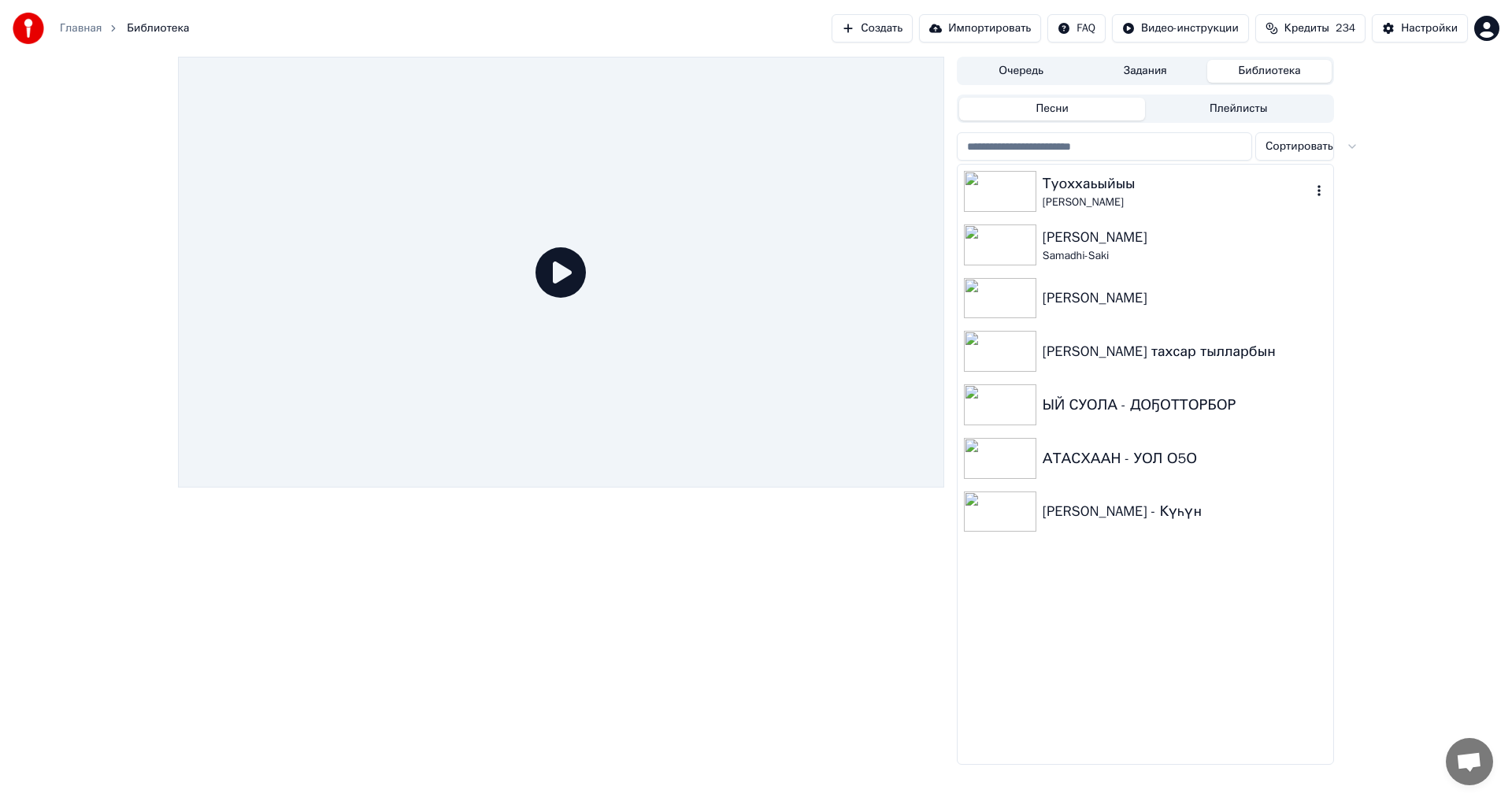 click on "Туоххаьыйыы" at bounding box center [1177, 184] 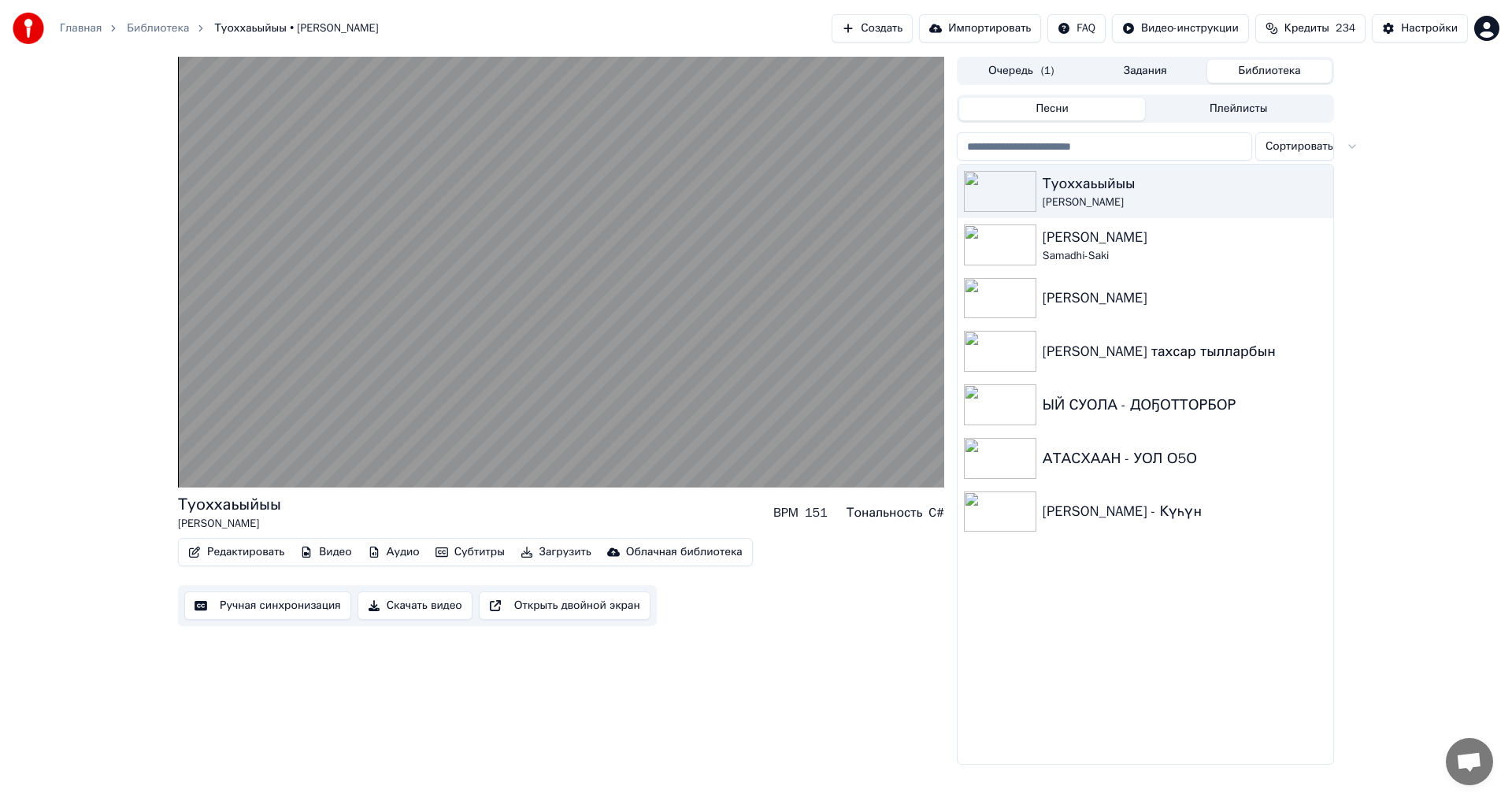 click on "Очередь ( 1 )" at bounding box center [1021, 71] 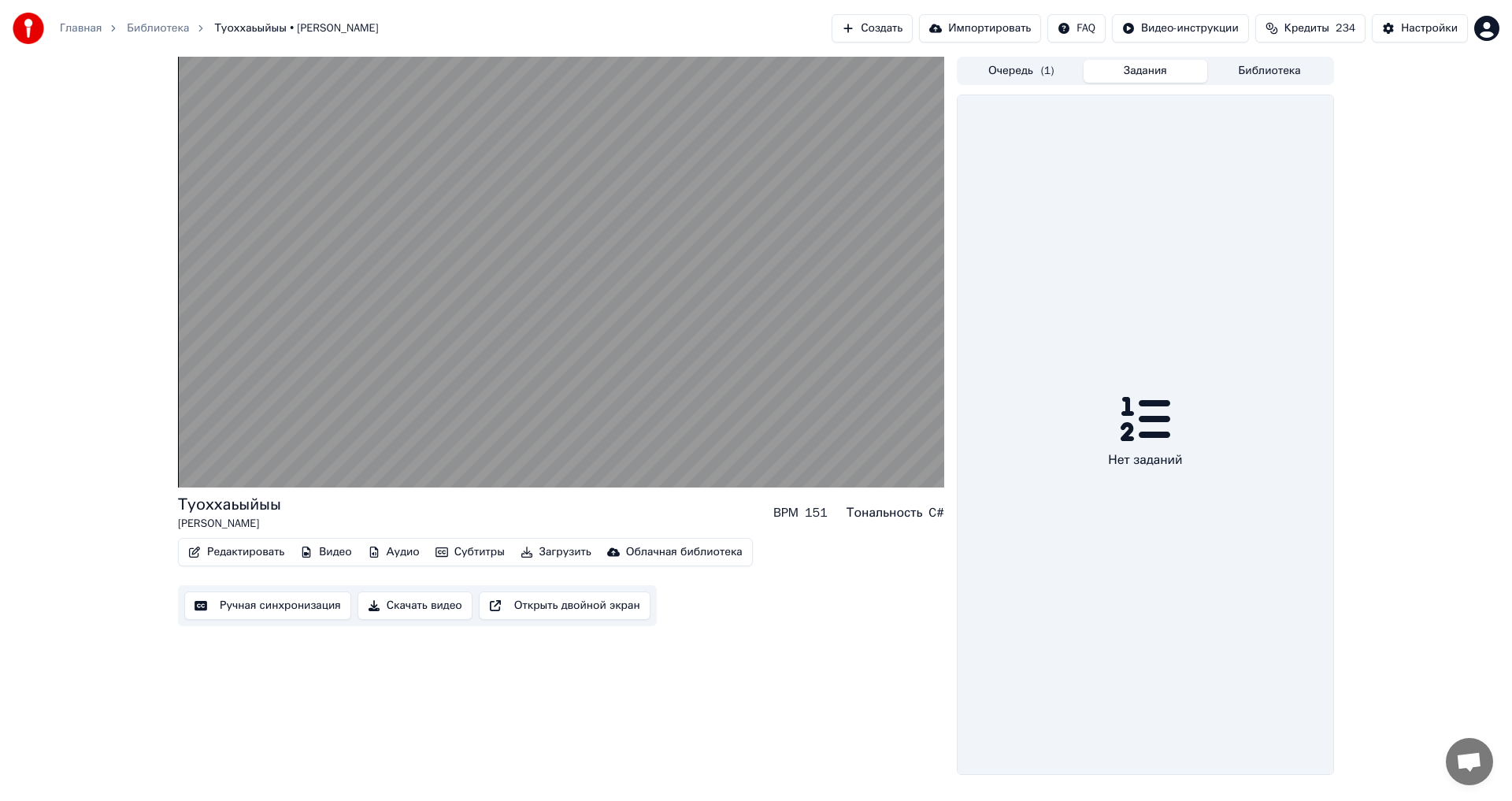 drag, startPoint x: 1150, startPoint y: 65, endPoint x: 1162, endPoint y: 75, distance: 15.620499 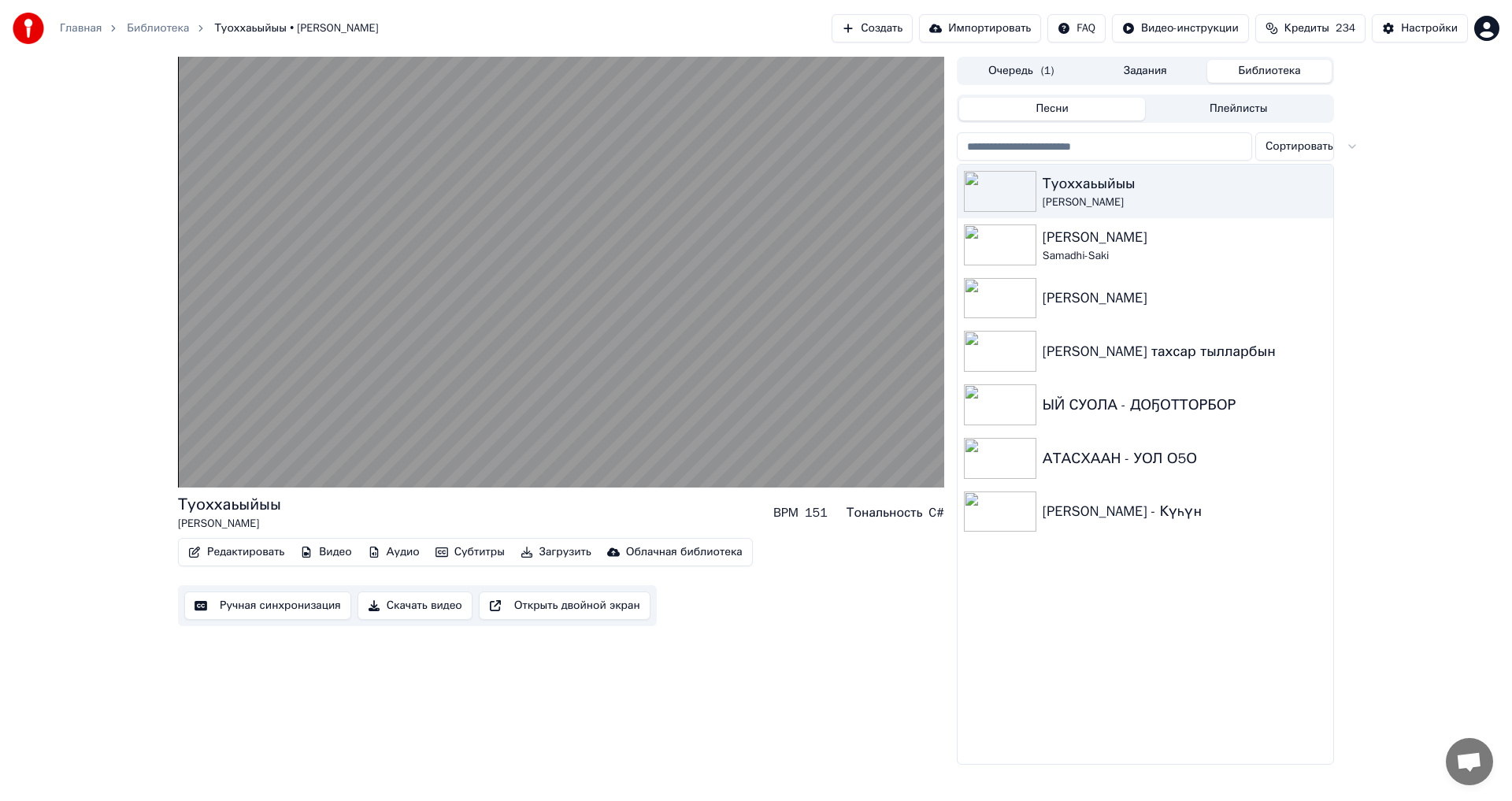 drag, startPoint x: 1255, startPoint y: 66, endPoint x: 1263, endPoint y: 72, distance: 10 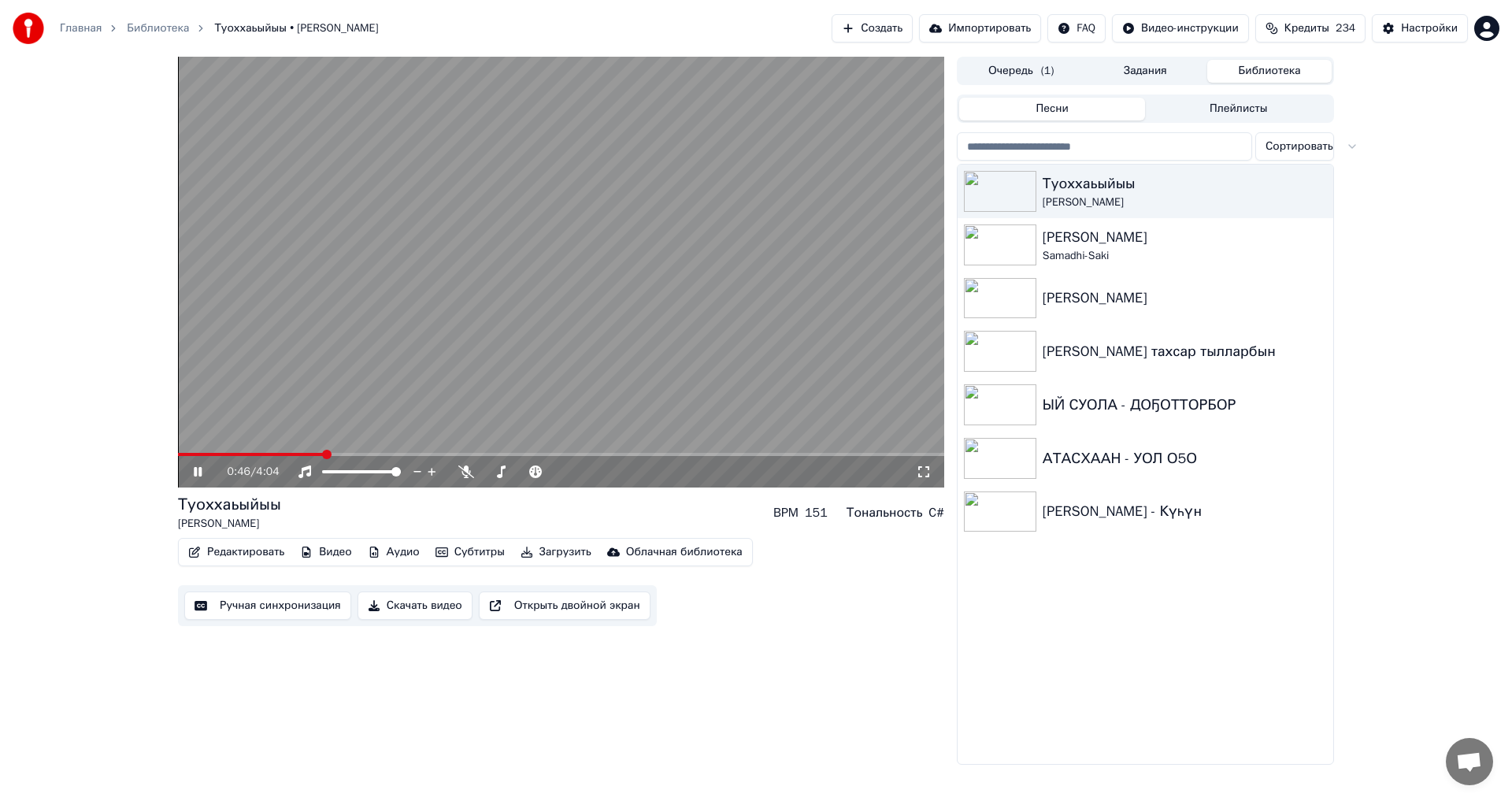 drag, startPoint x: 195, startPoint y: 477, endPoint x: 272, endPoint y: 454, distance: 80.36168 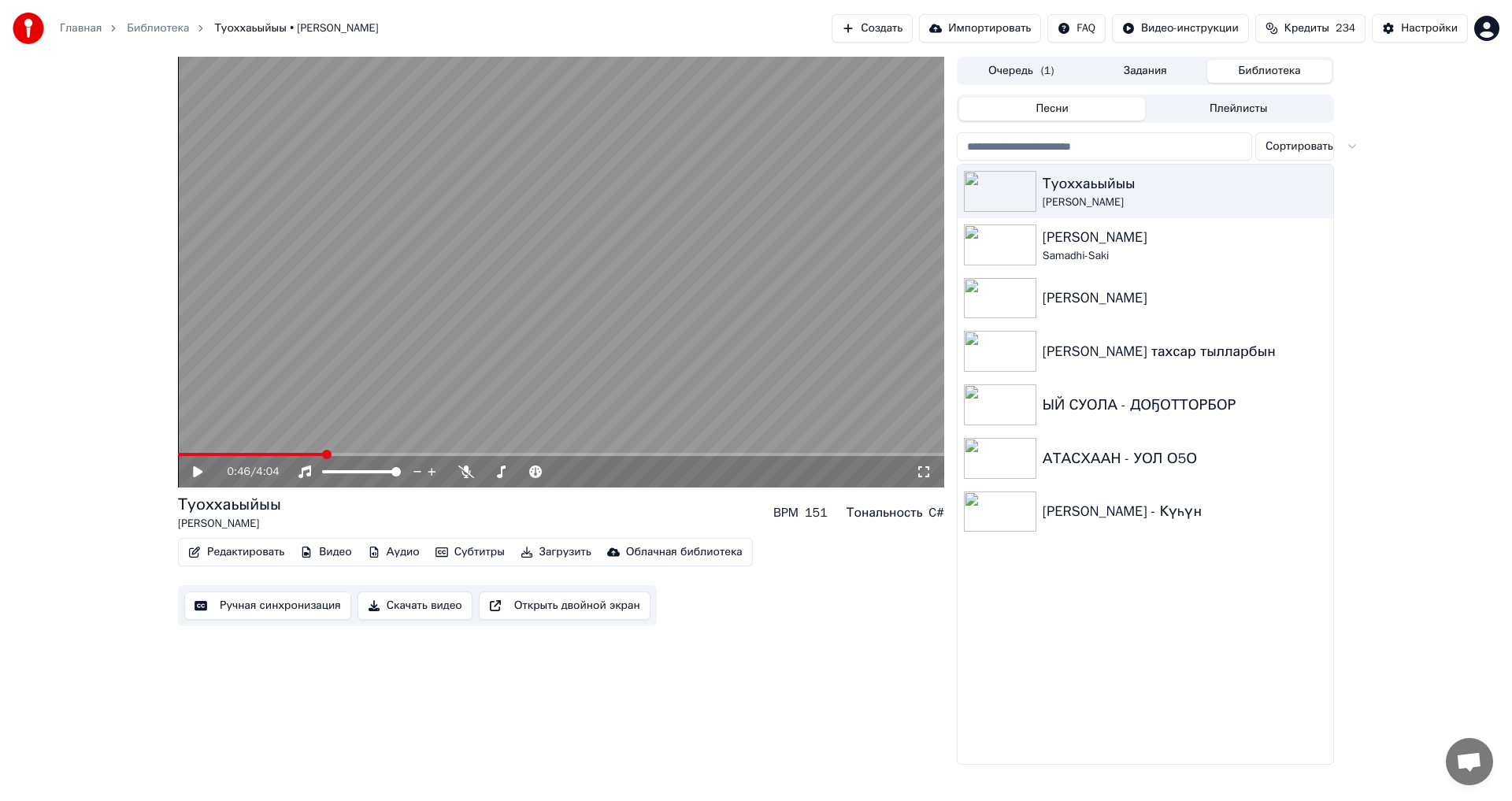 click on "Песни" at bounding box center [1052, 109] 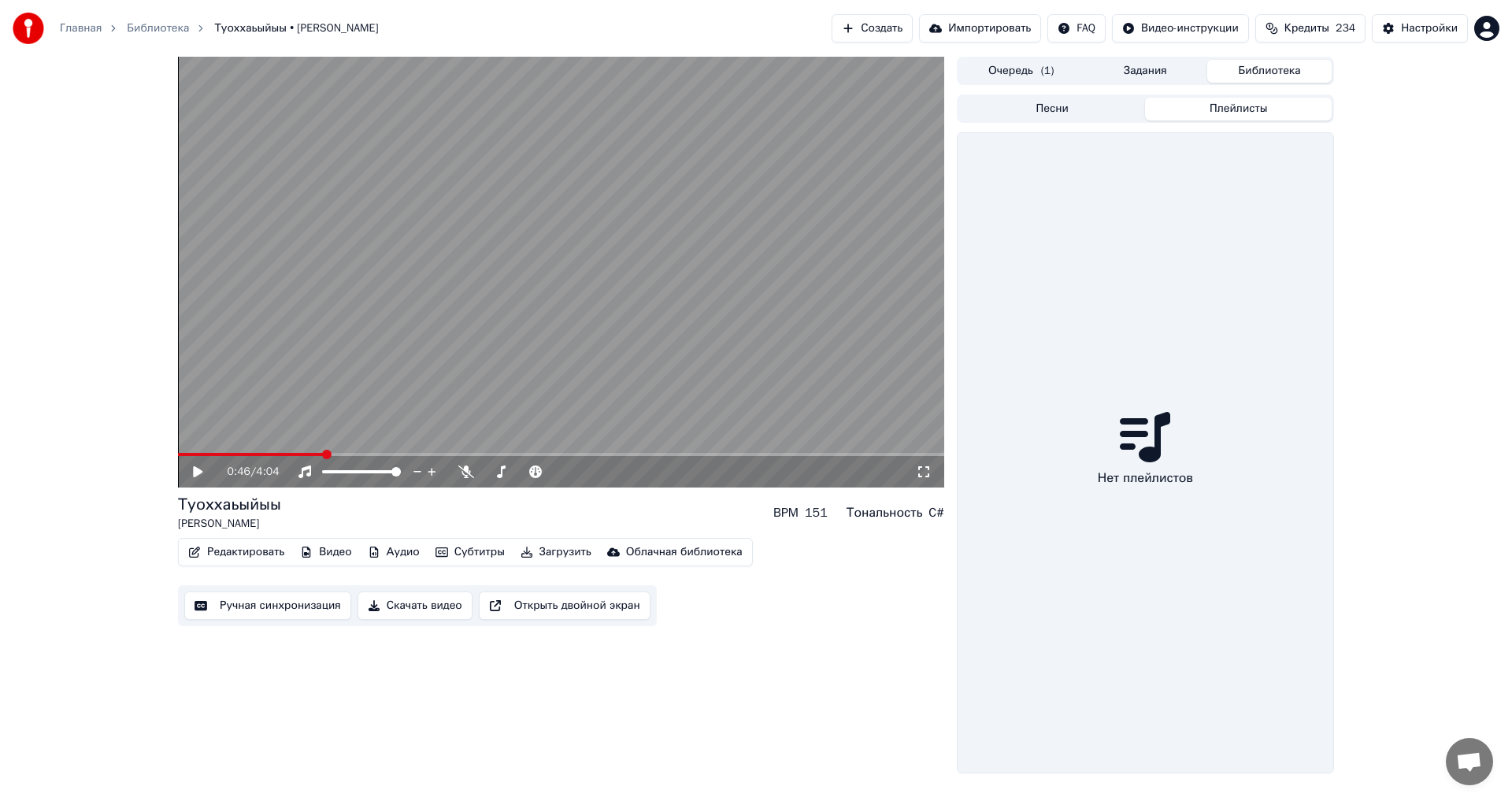 click on "Библиотека" at bounding box center (1269, 71) 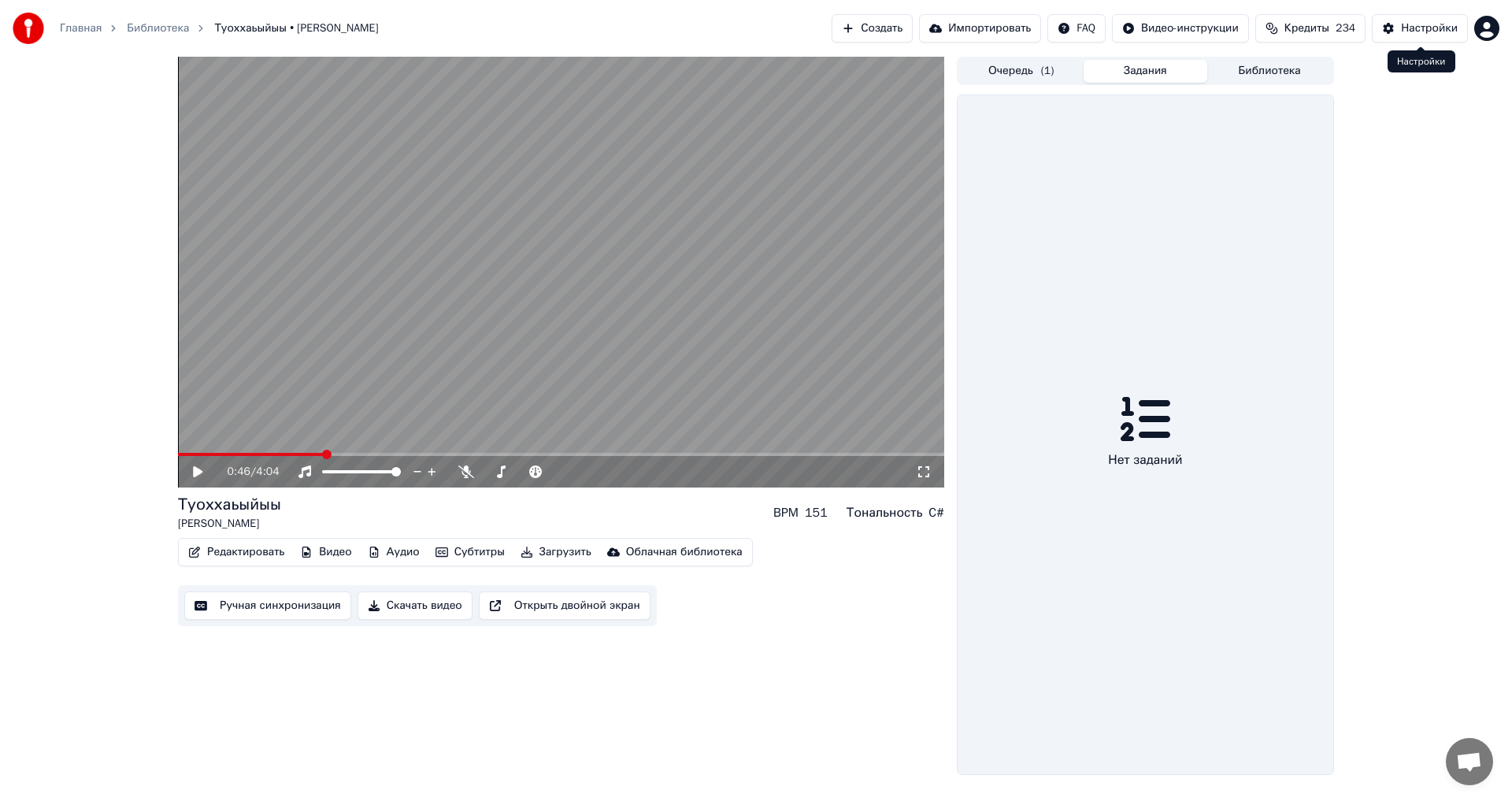 click on "Настройки" at bounding box center [1429, 28] 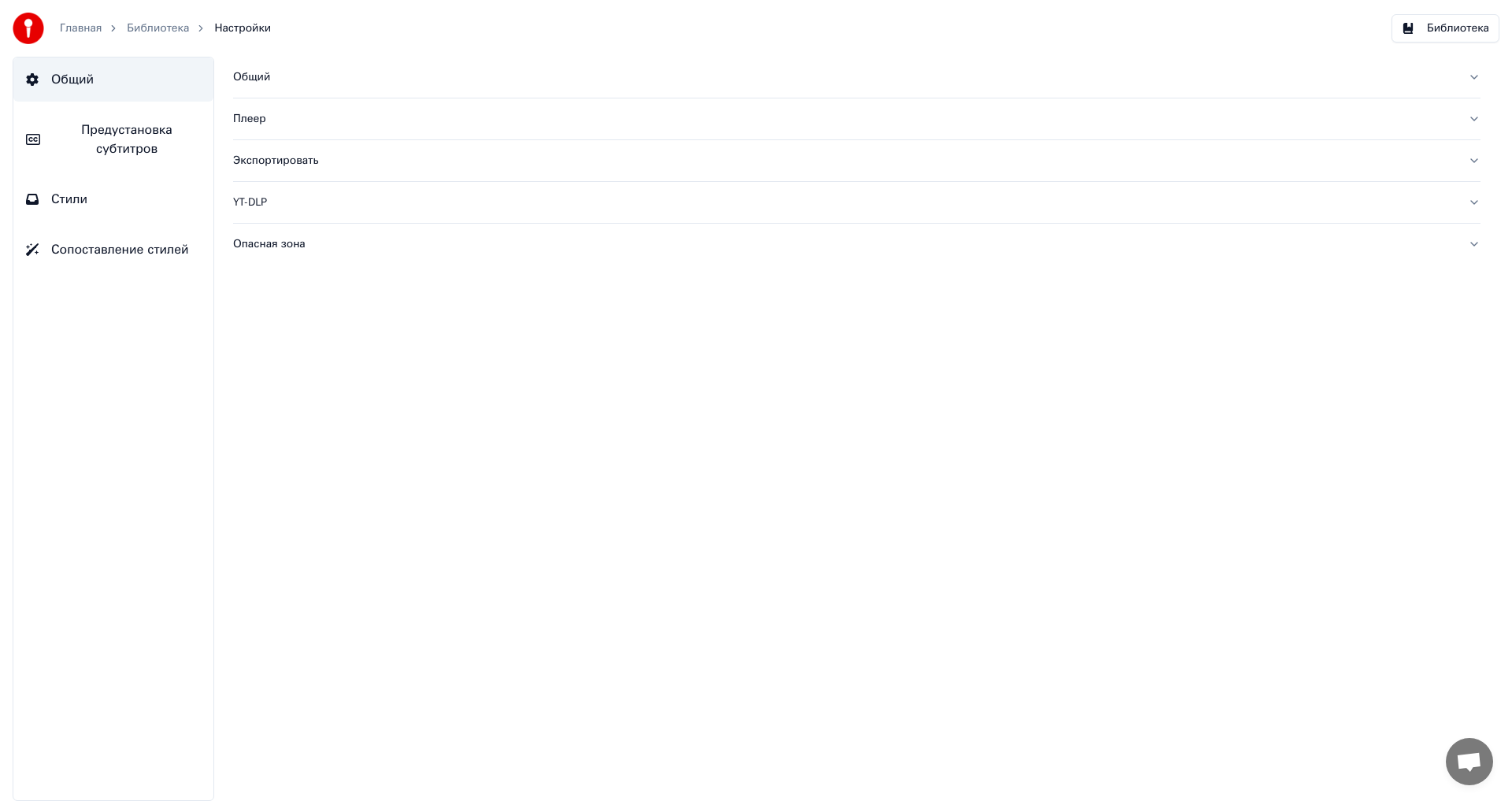 click on "Общий" at bounding box center [844, 77] 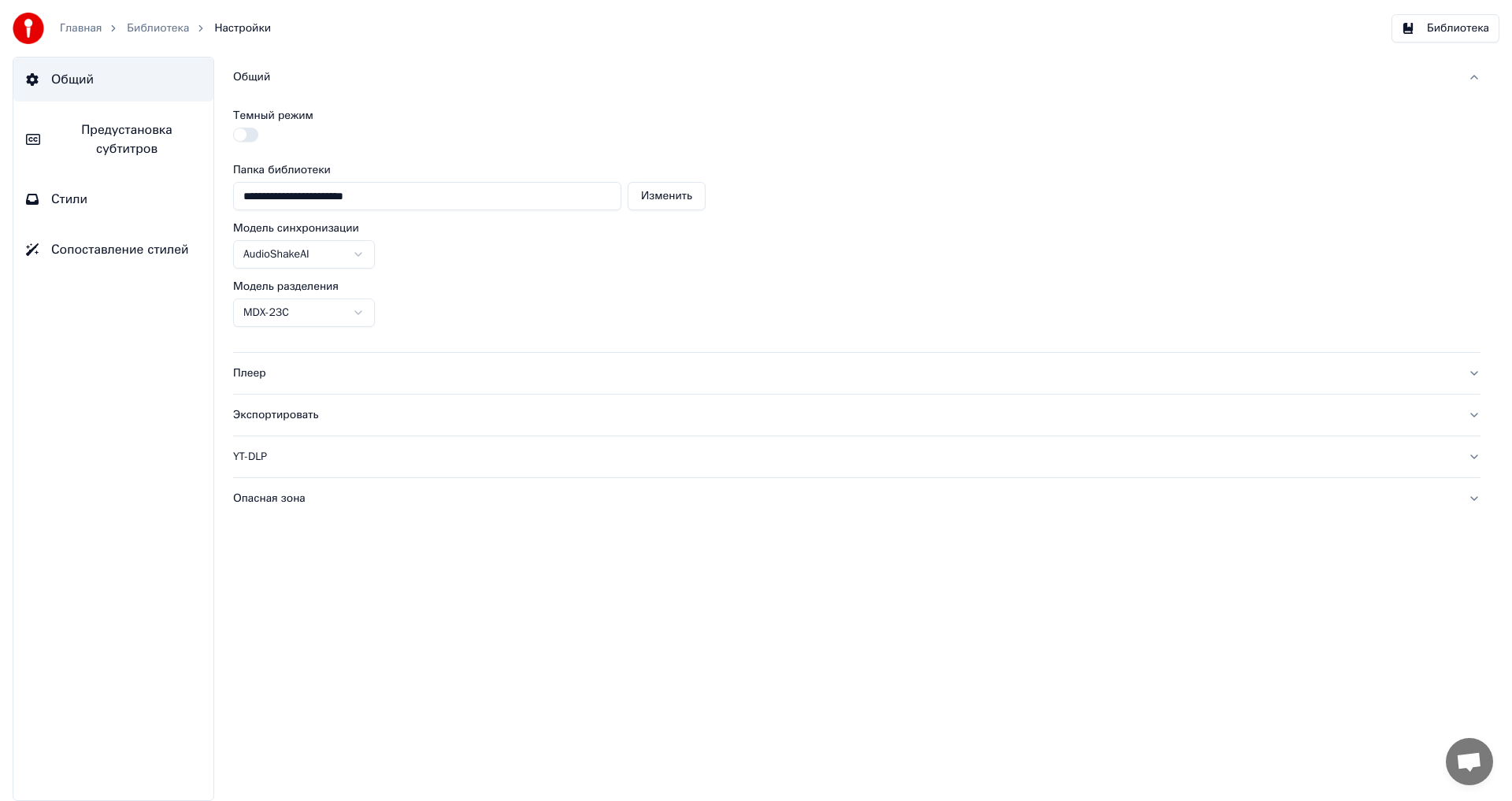 click on "Главная" at bounding box center [80, 28] 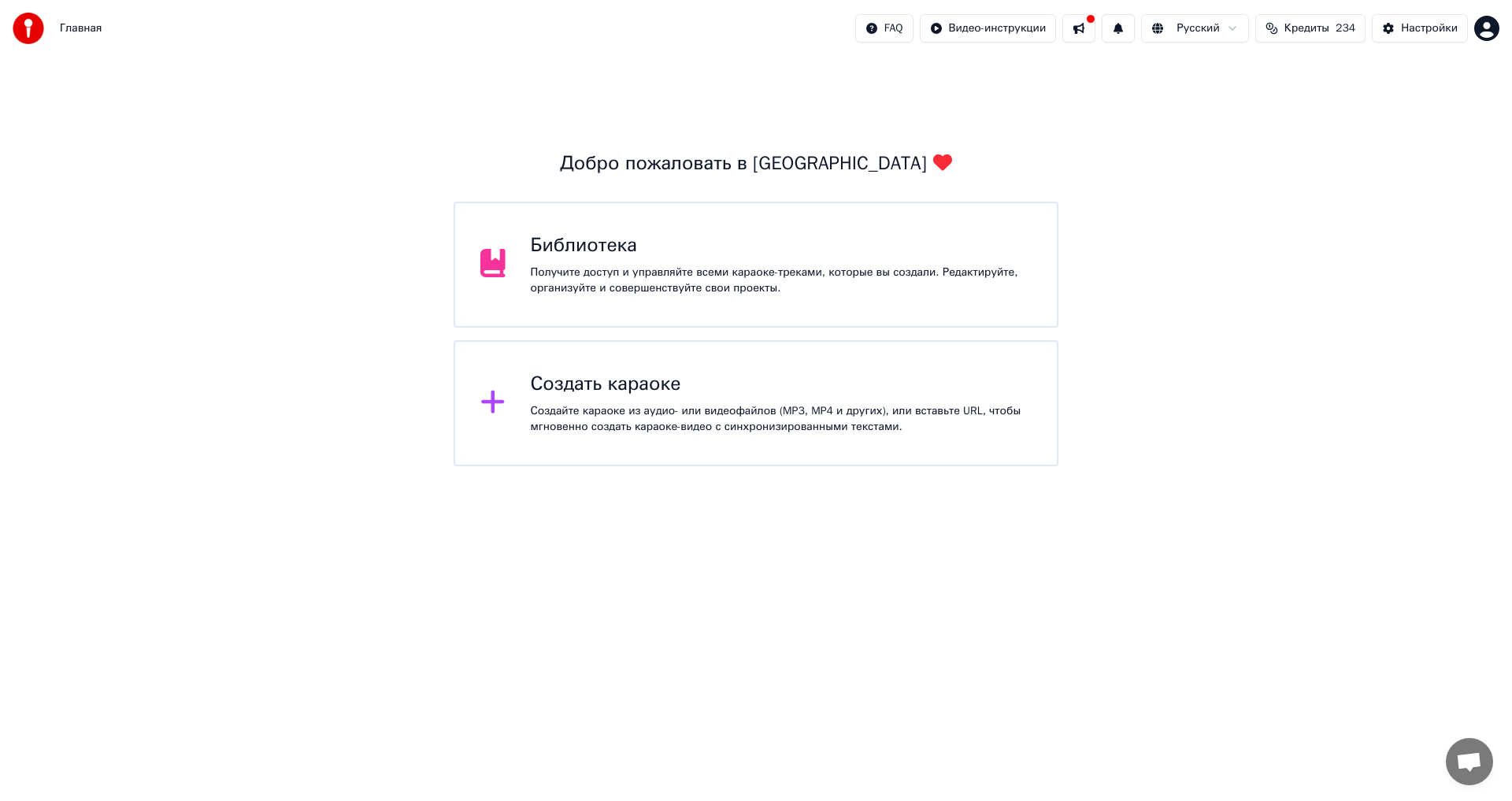 click on "Библиотека Получите доступ и управляйте всеми караоке-треками, которые вы создали. Редактируйте, организуйте и совершенствуйте свои проекты." at bounding box center (781, 265) 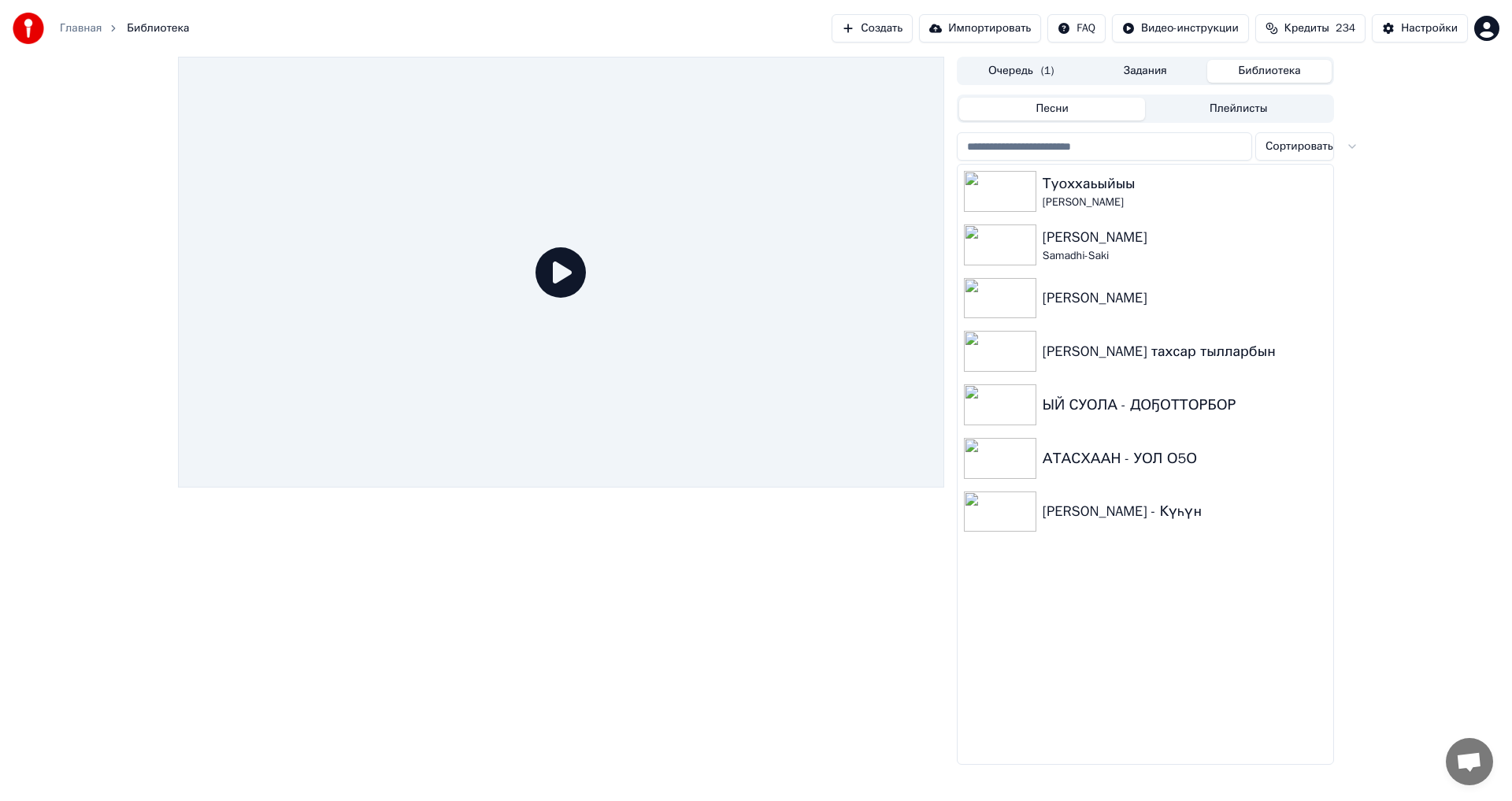 click on "Библиотека" at bounding box center (1269, 71) 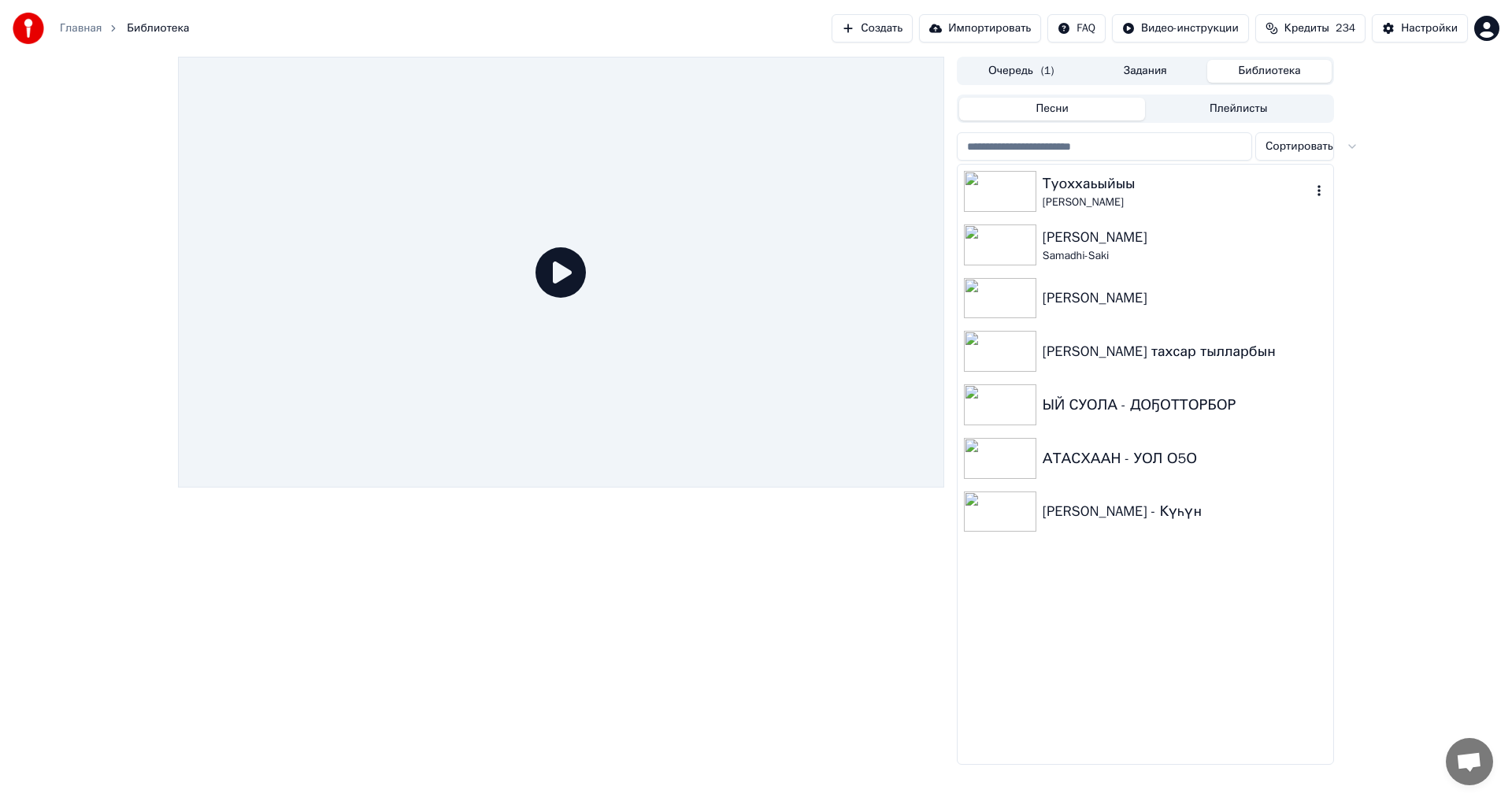click on "Туоххаьыйыы" at bounding box center [1177, 184] 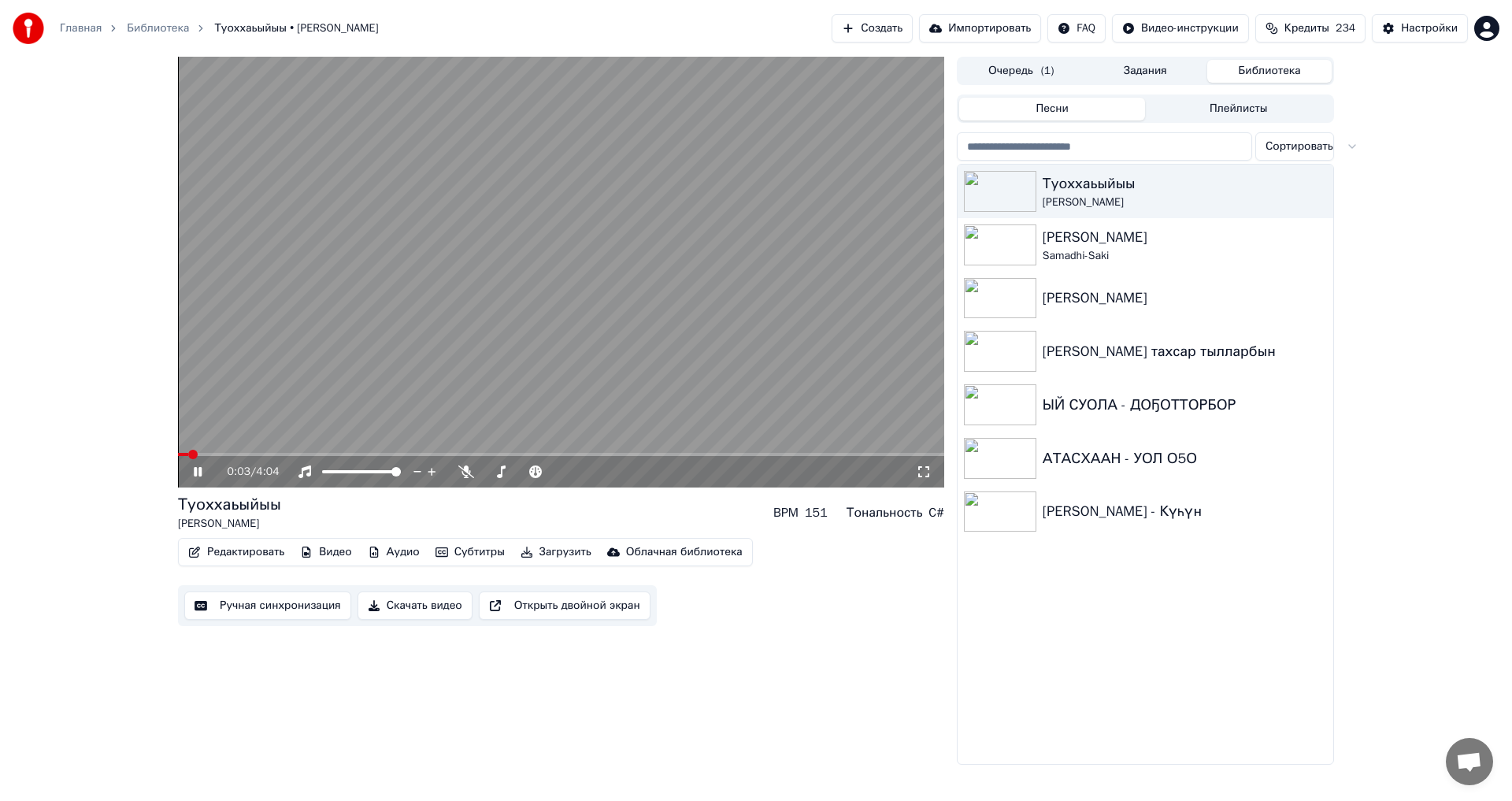 click on "0:03  /  4:04" at bounding box center (561, 472) 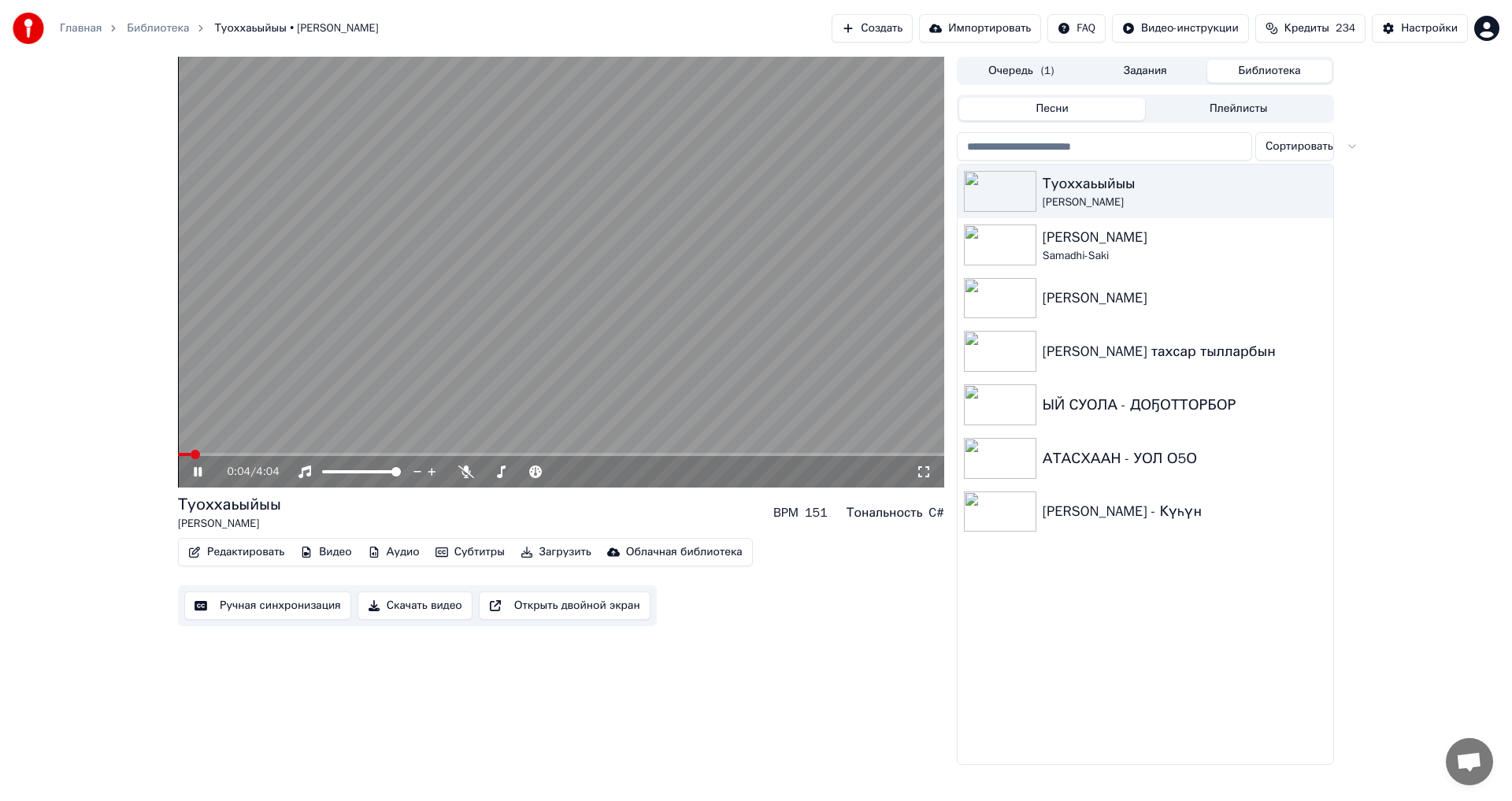 click 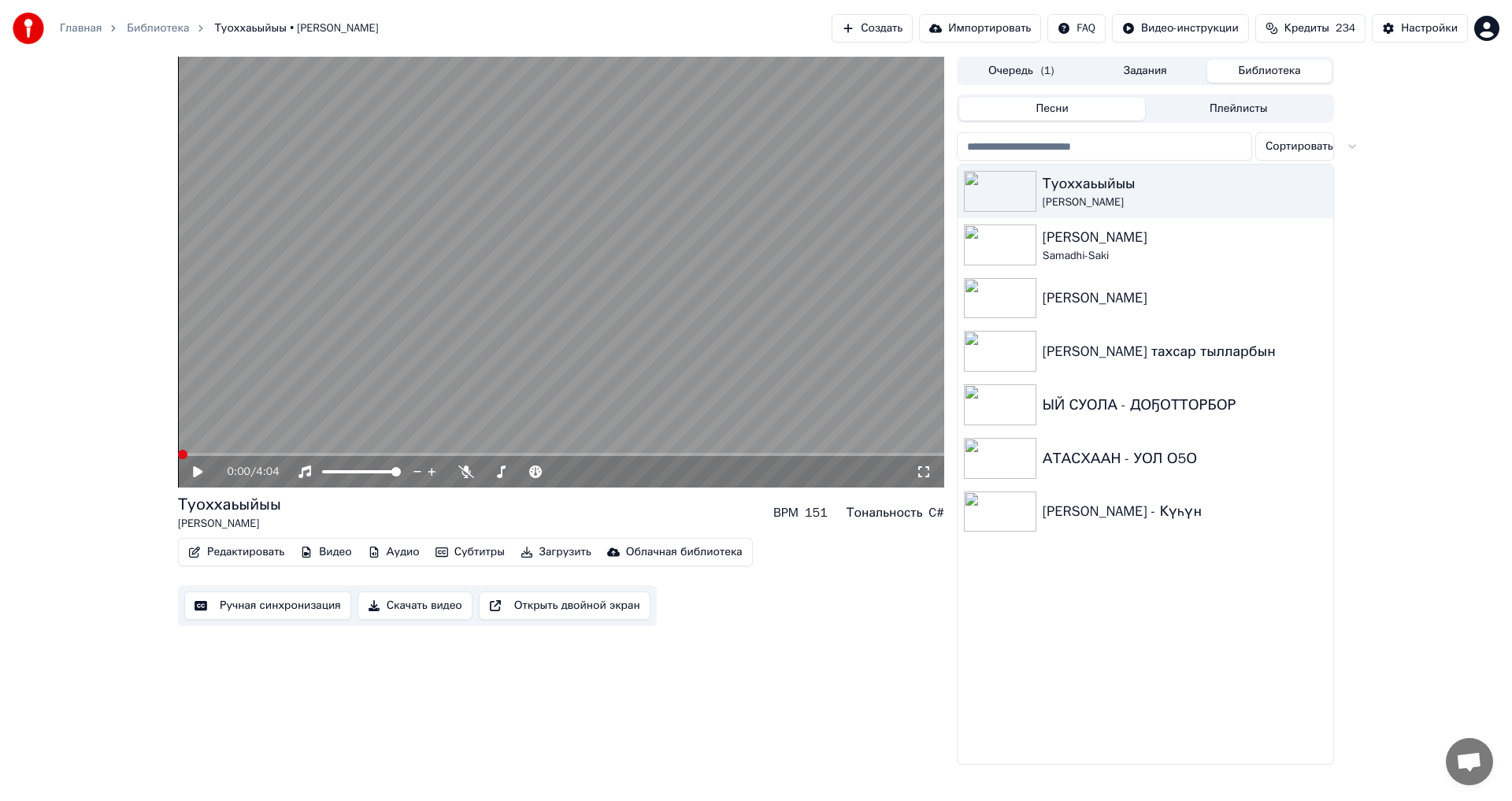 click at bounding box center (183, 454) 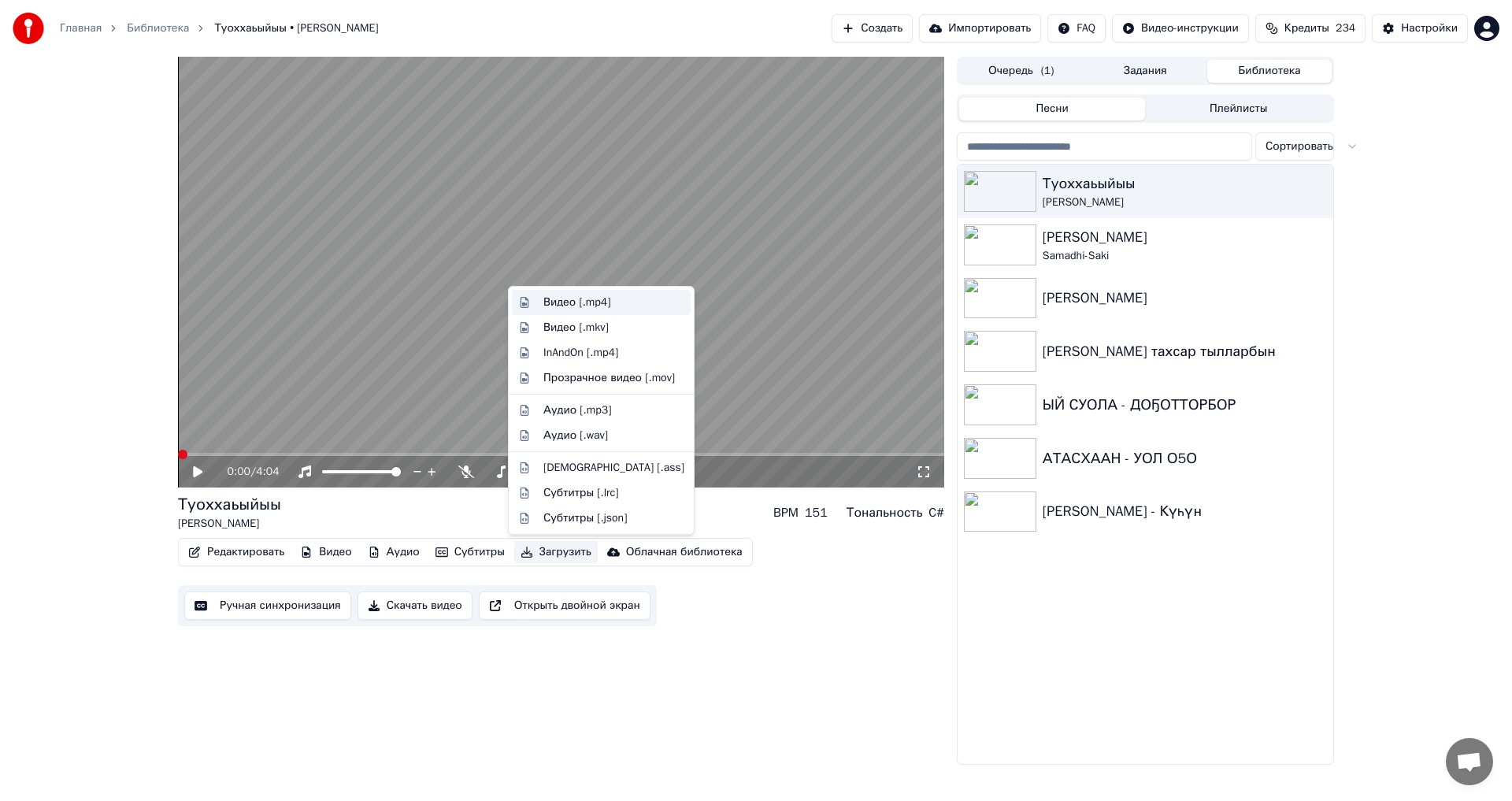 click on "Видео [.mp4]" at bounding box center [576, 302] 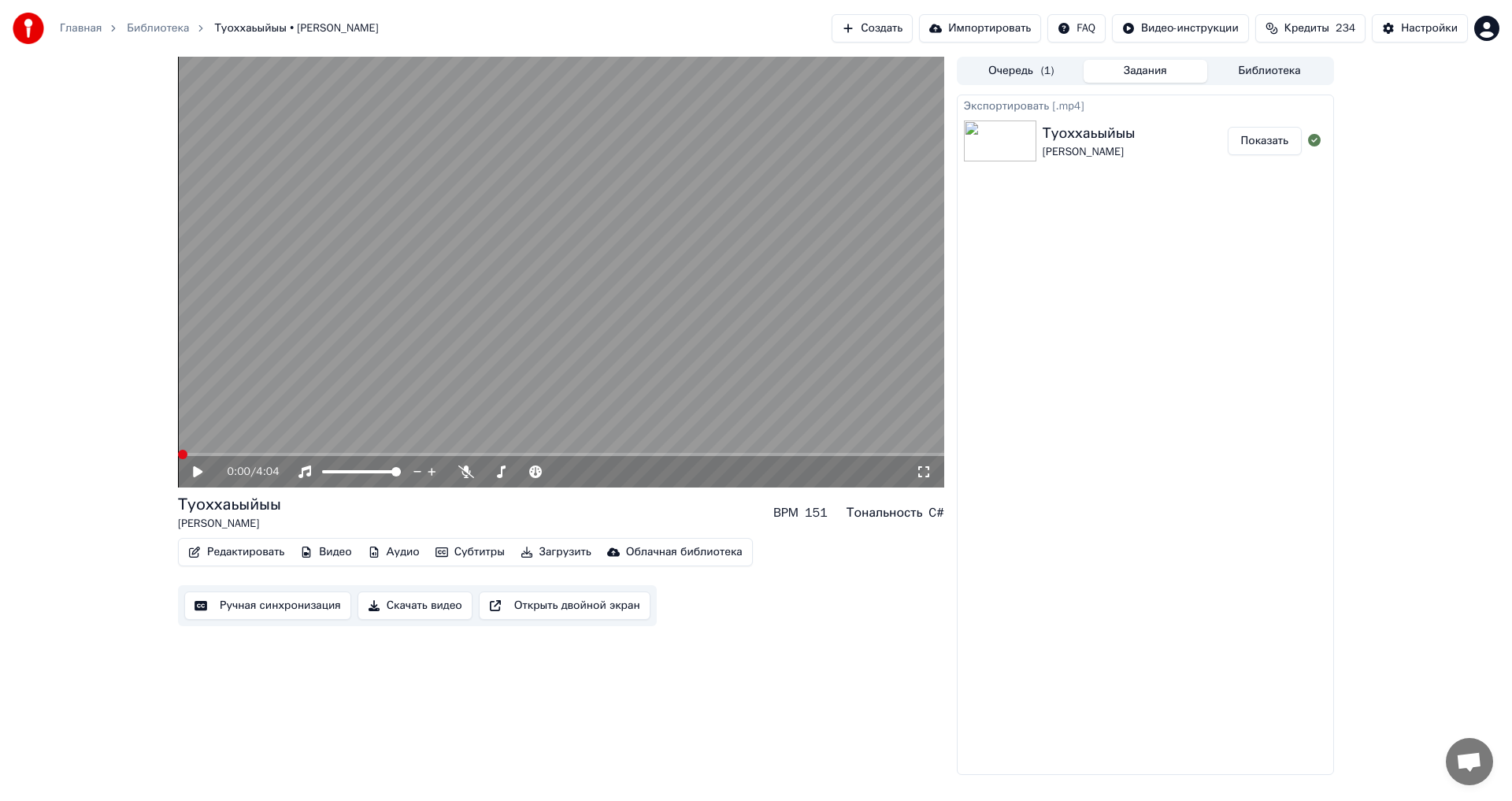 click on "Показать" at bounding box center (1265, 141) 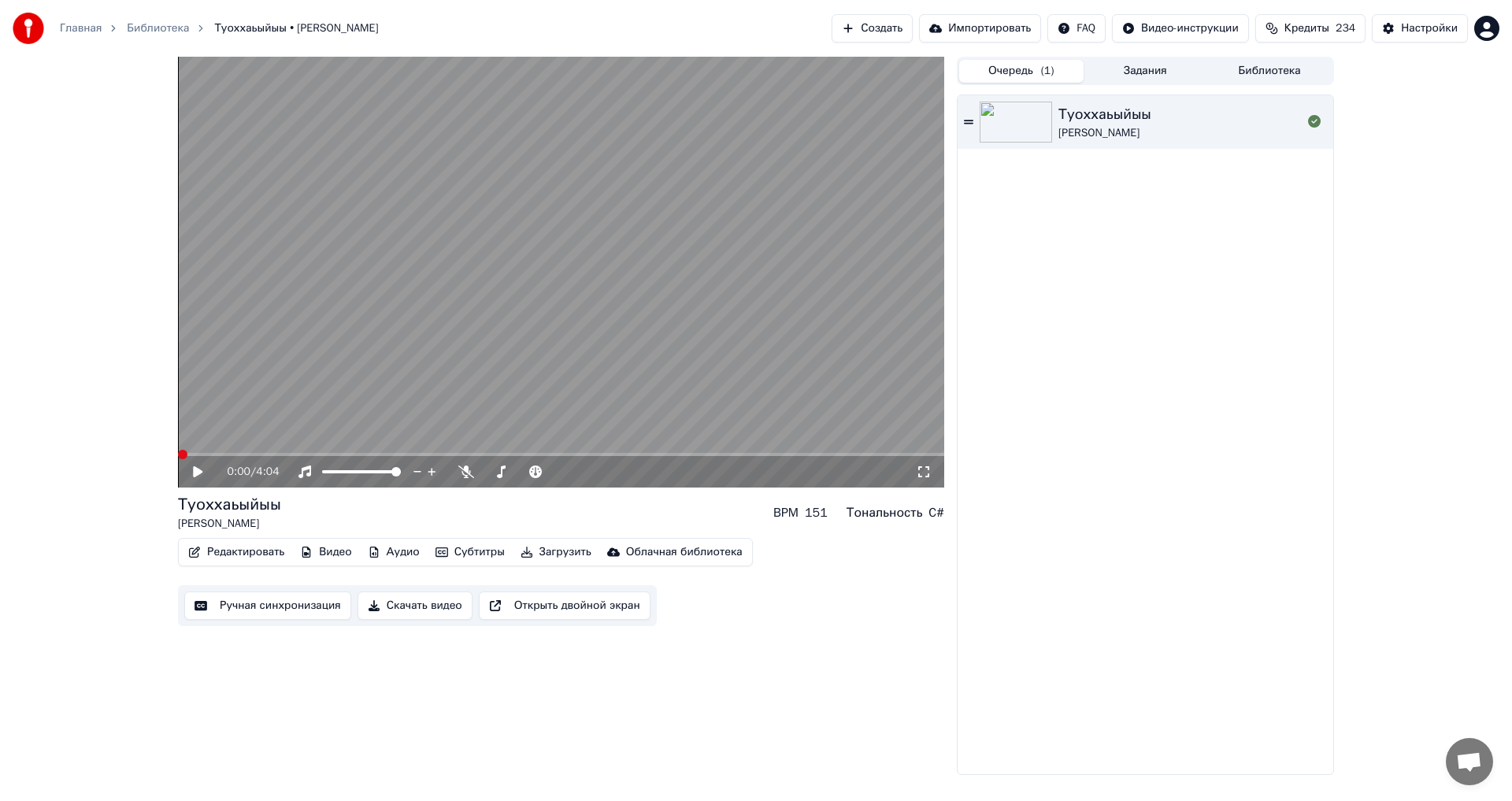 click on "Библиотека" at bounding box center (1269, 71) 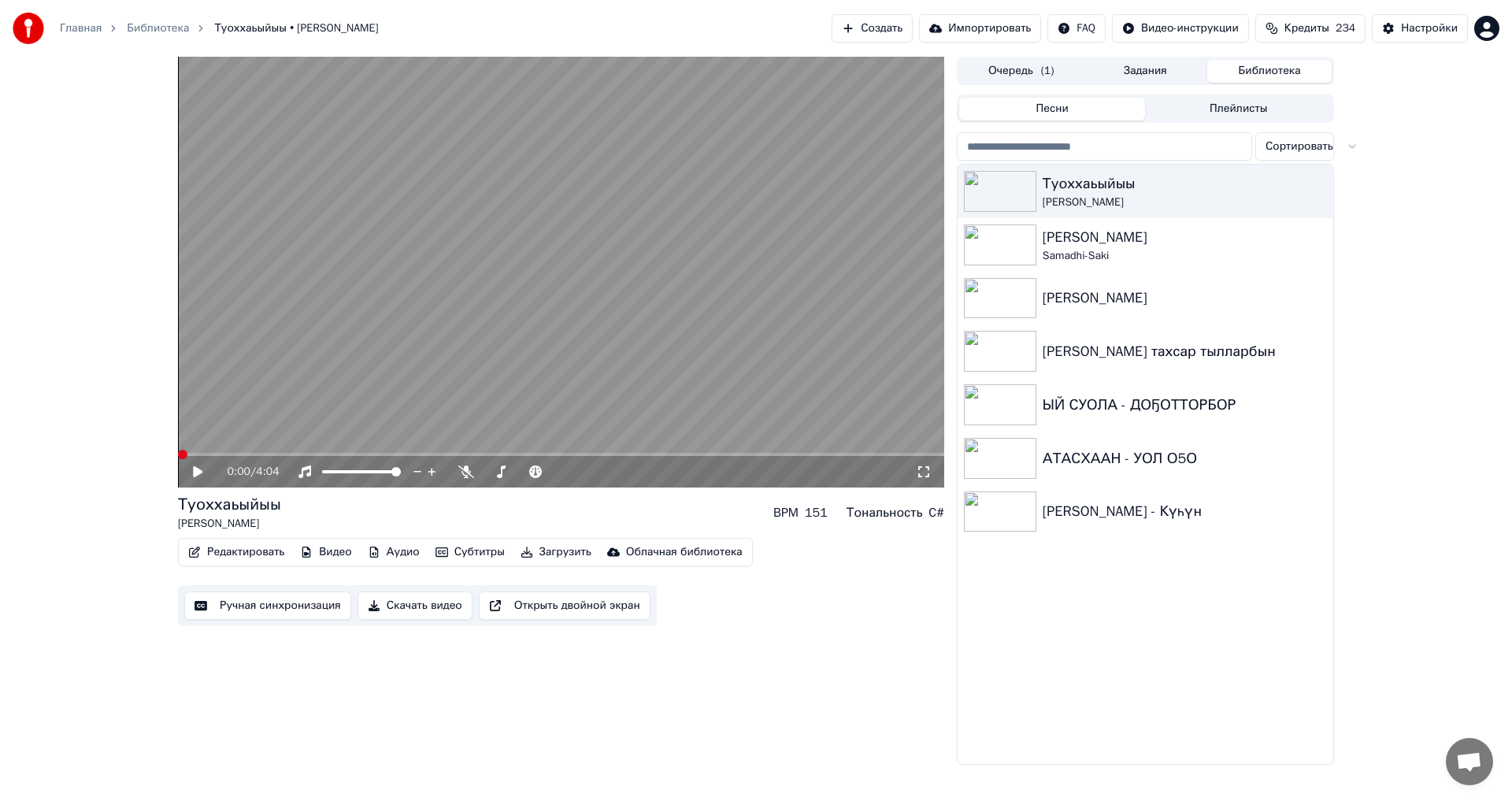 click on "Создать" at bounding box center [872, 28] 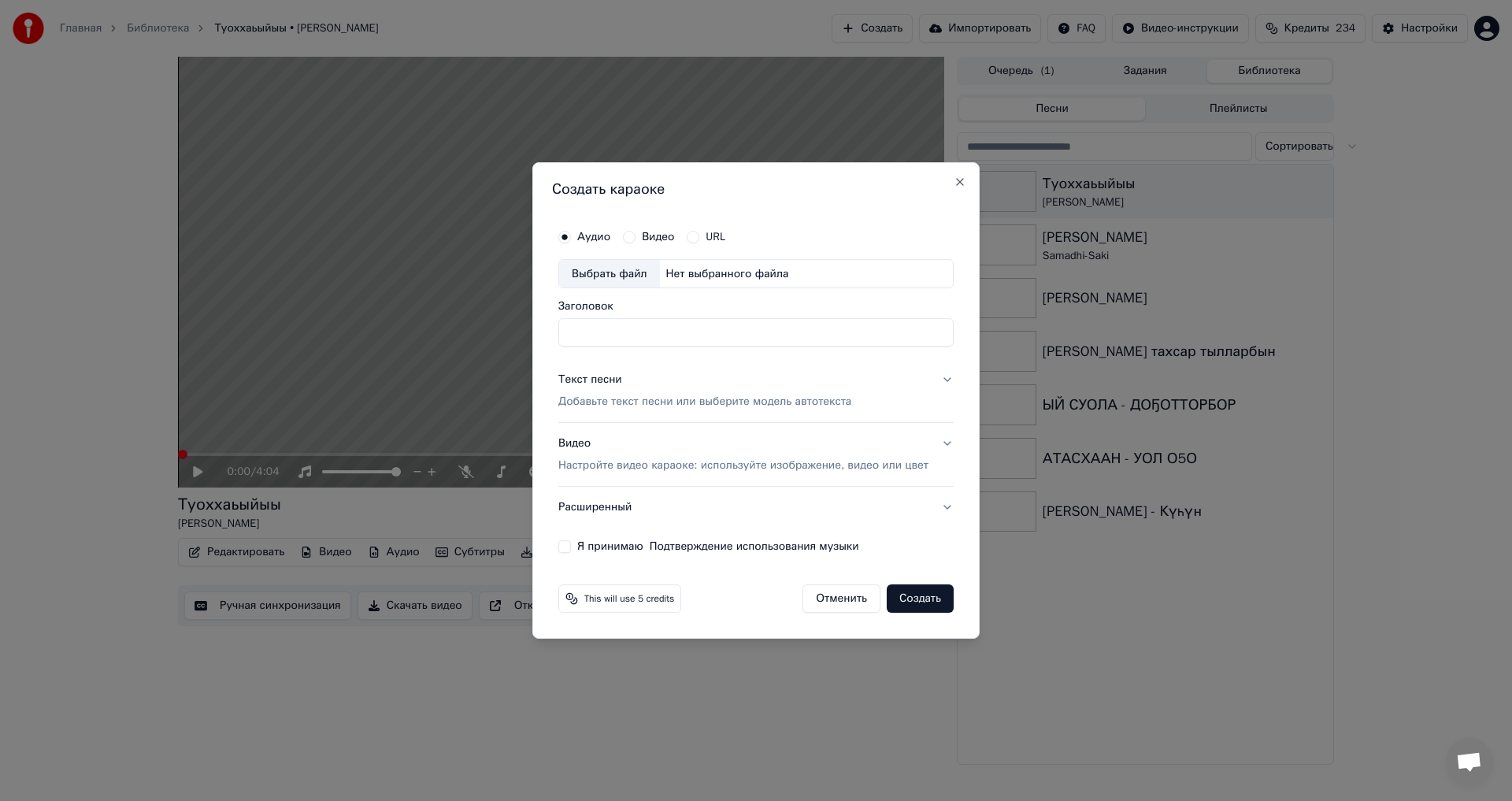 click on "Заголовок" at bounding box center [756, 333] 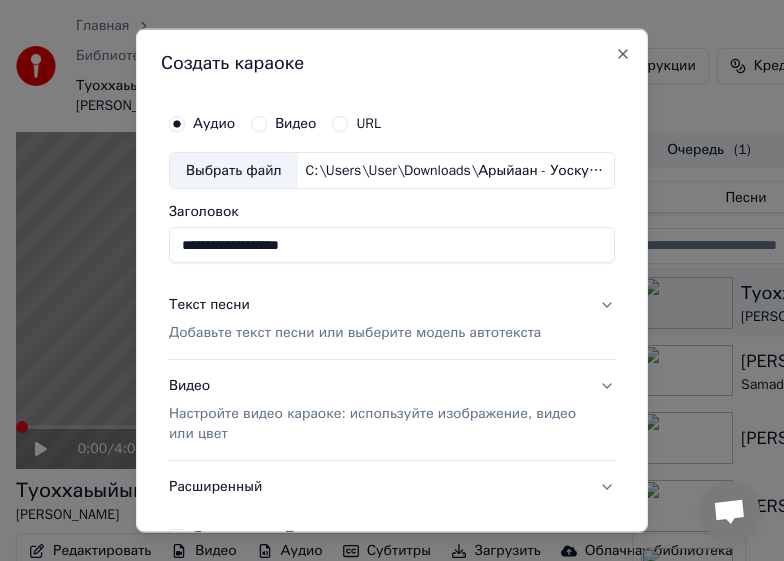 click on "Текст песни" at bounding box center [209, 305] 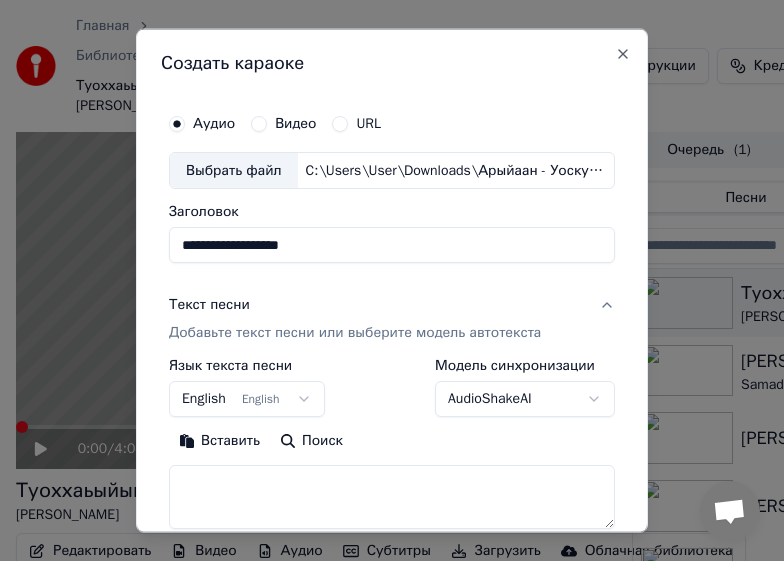 click on "Текст песни" at bounding box center (209, 305) 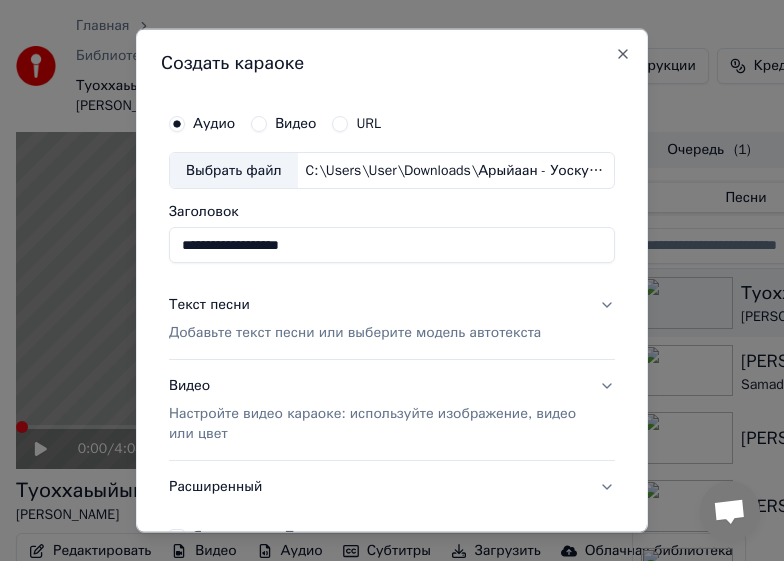 click on "Текст песни" at bounding box center (209, 305) 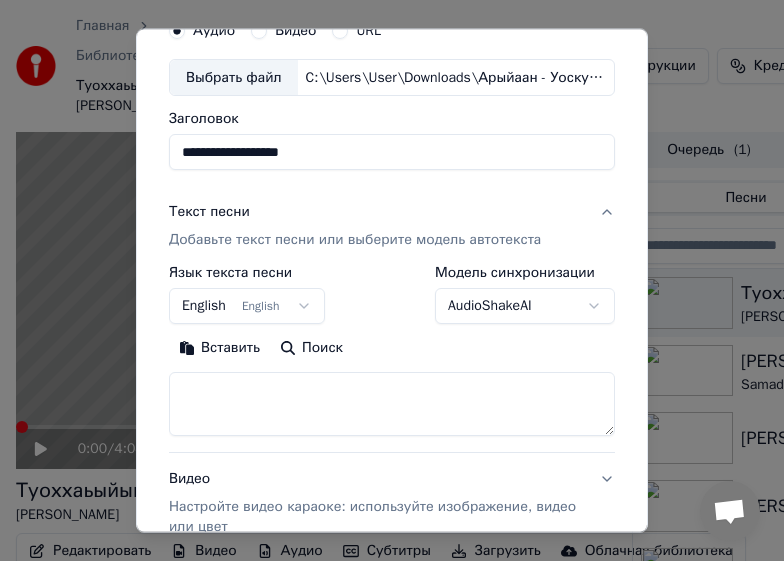 scroll, scrollTop: 100, scrollLeft: 0, axis: vertical 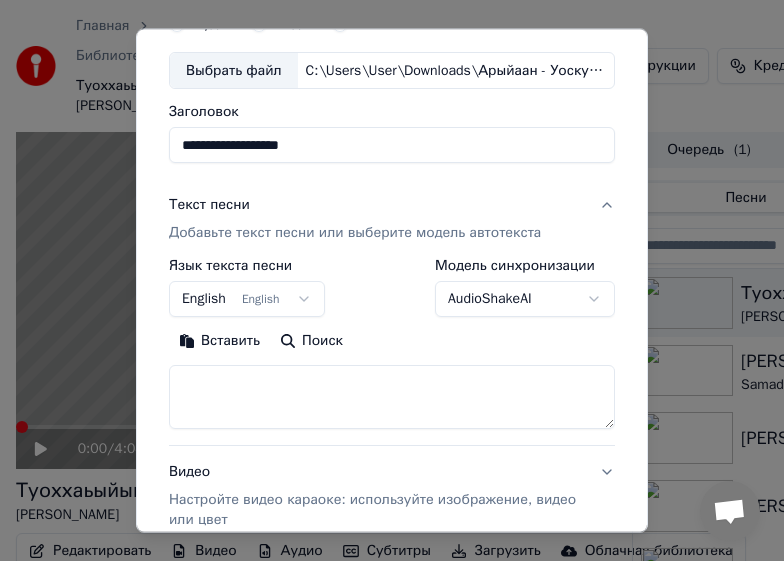 click on "Вставить" at bounding box center (219, 341) 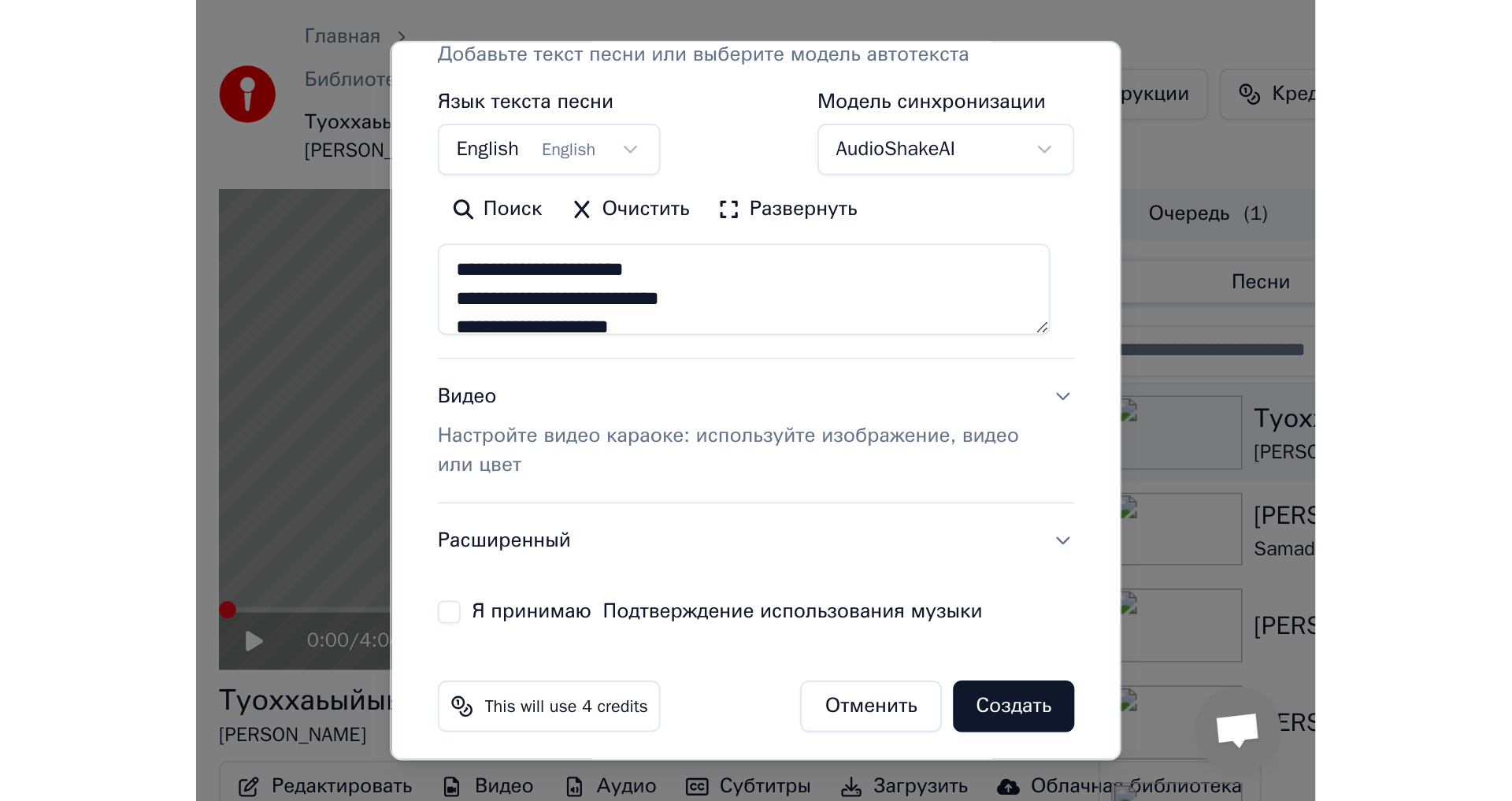 scroll, scrollTop: 242, scrollLeft: 0, axis: vertical 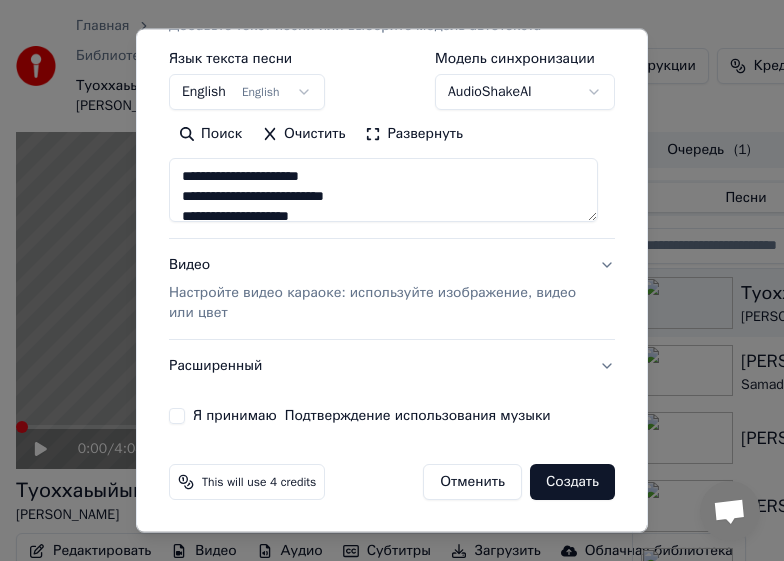 click on "Я принимаю   Подтверждение использования музыки" at bounding box center (372, 416) 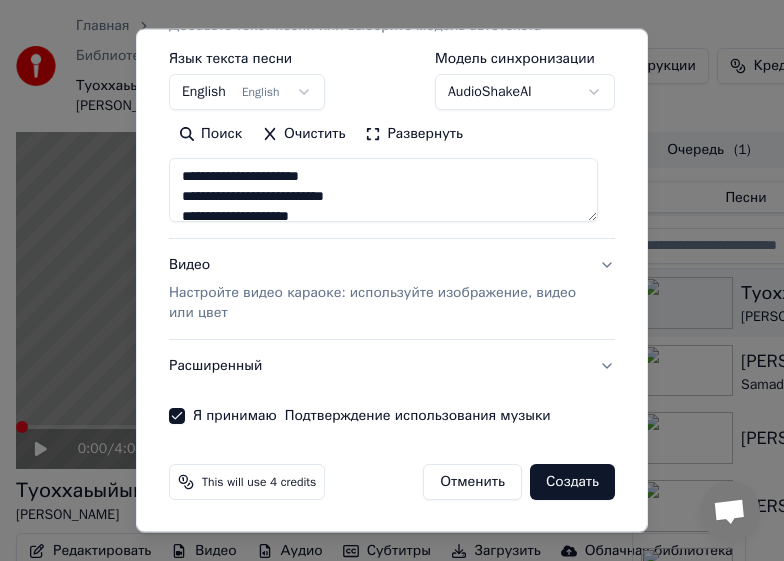 click on "Создать" at bounding box center (572, 482) 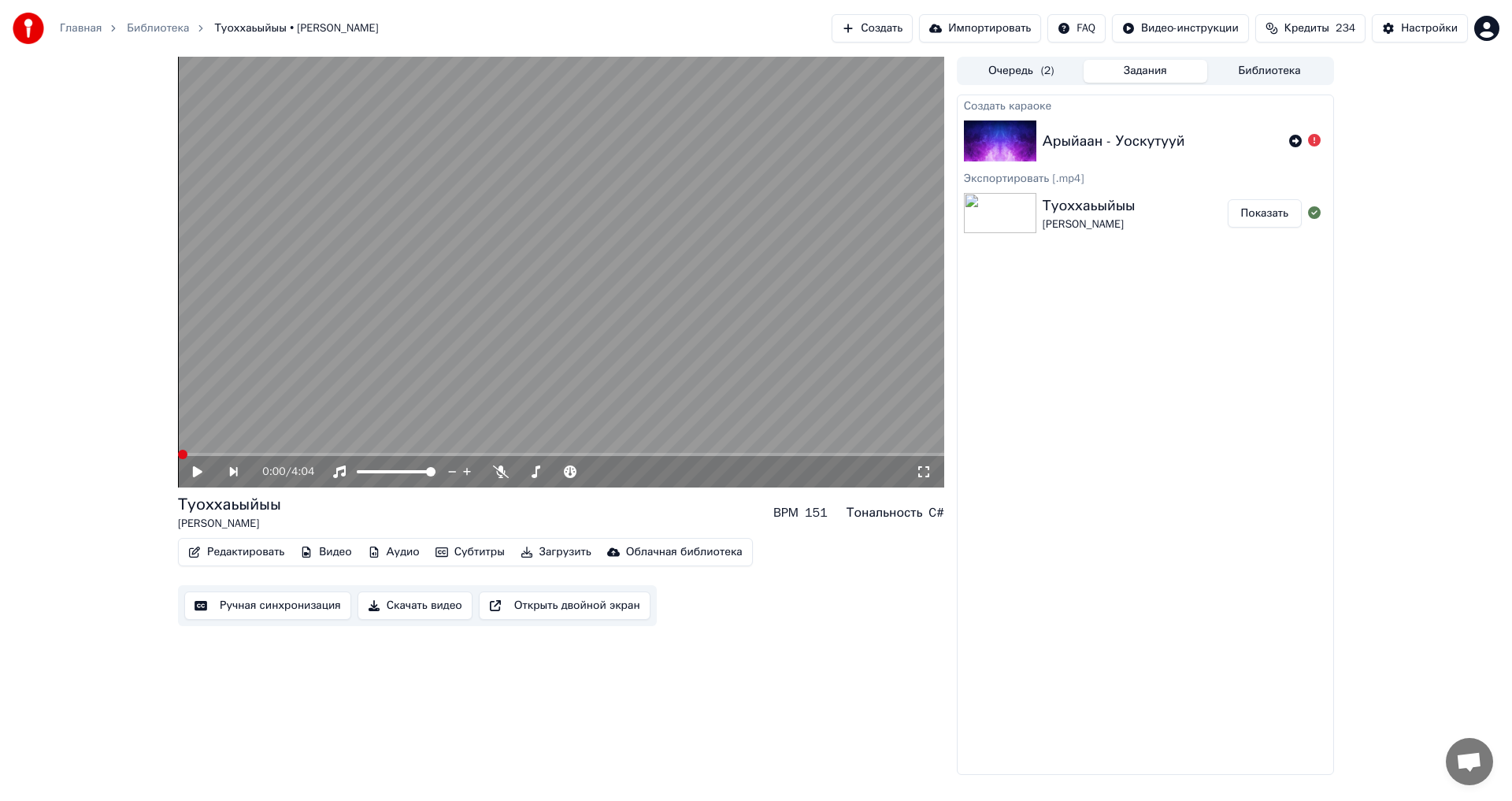 click on "Показать" at bounding box center [1265, 213] 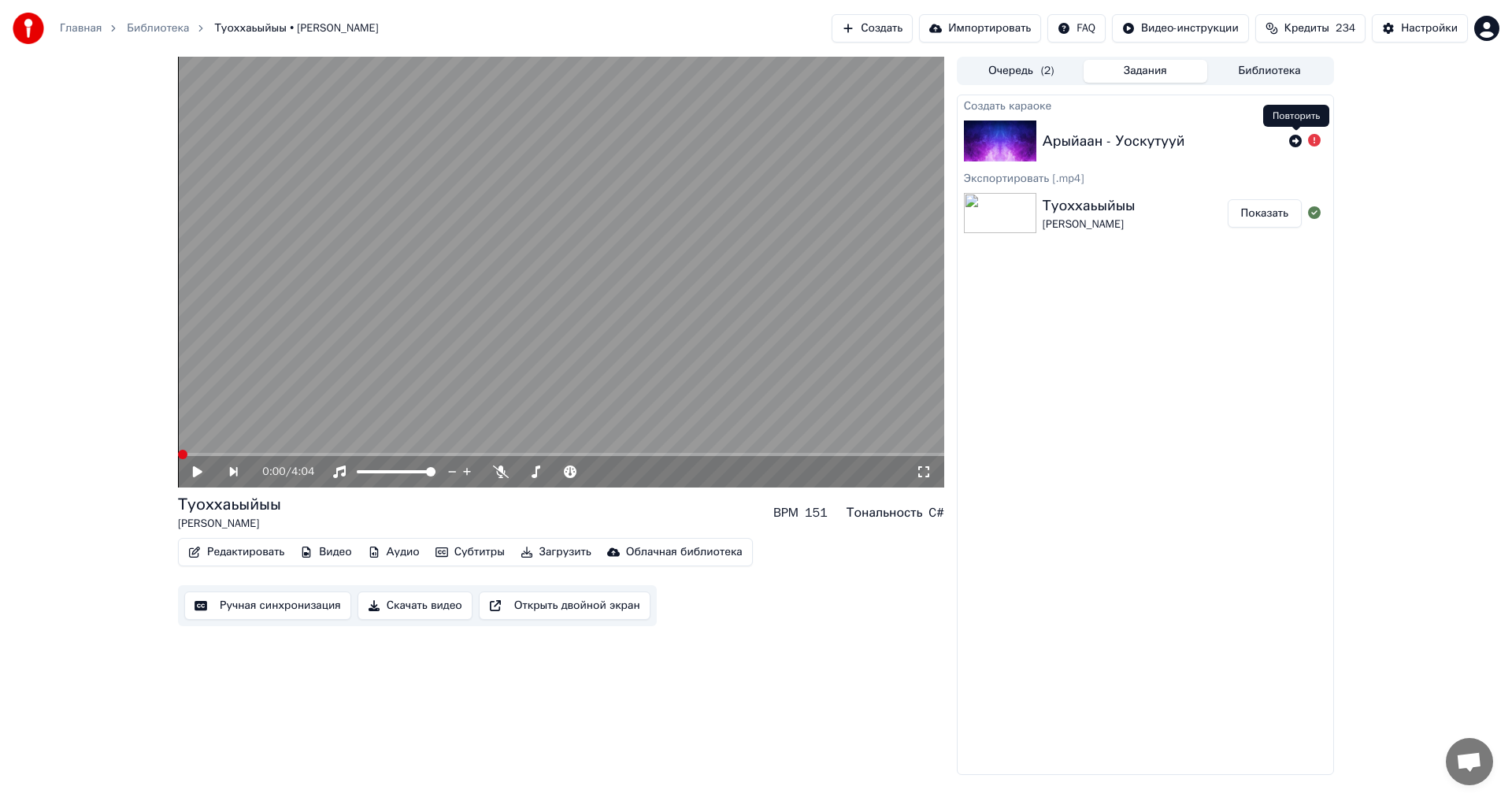 click 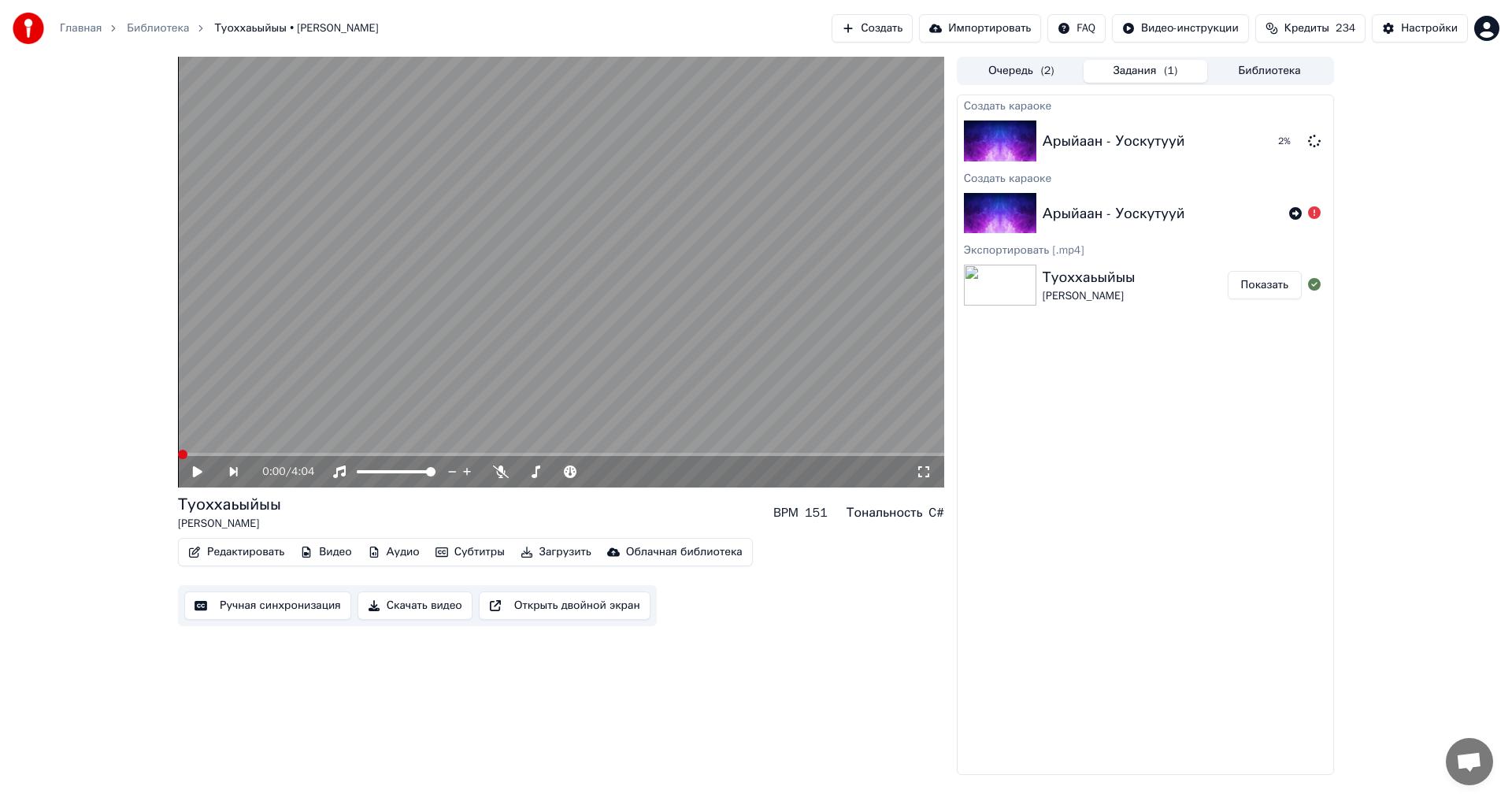 click 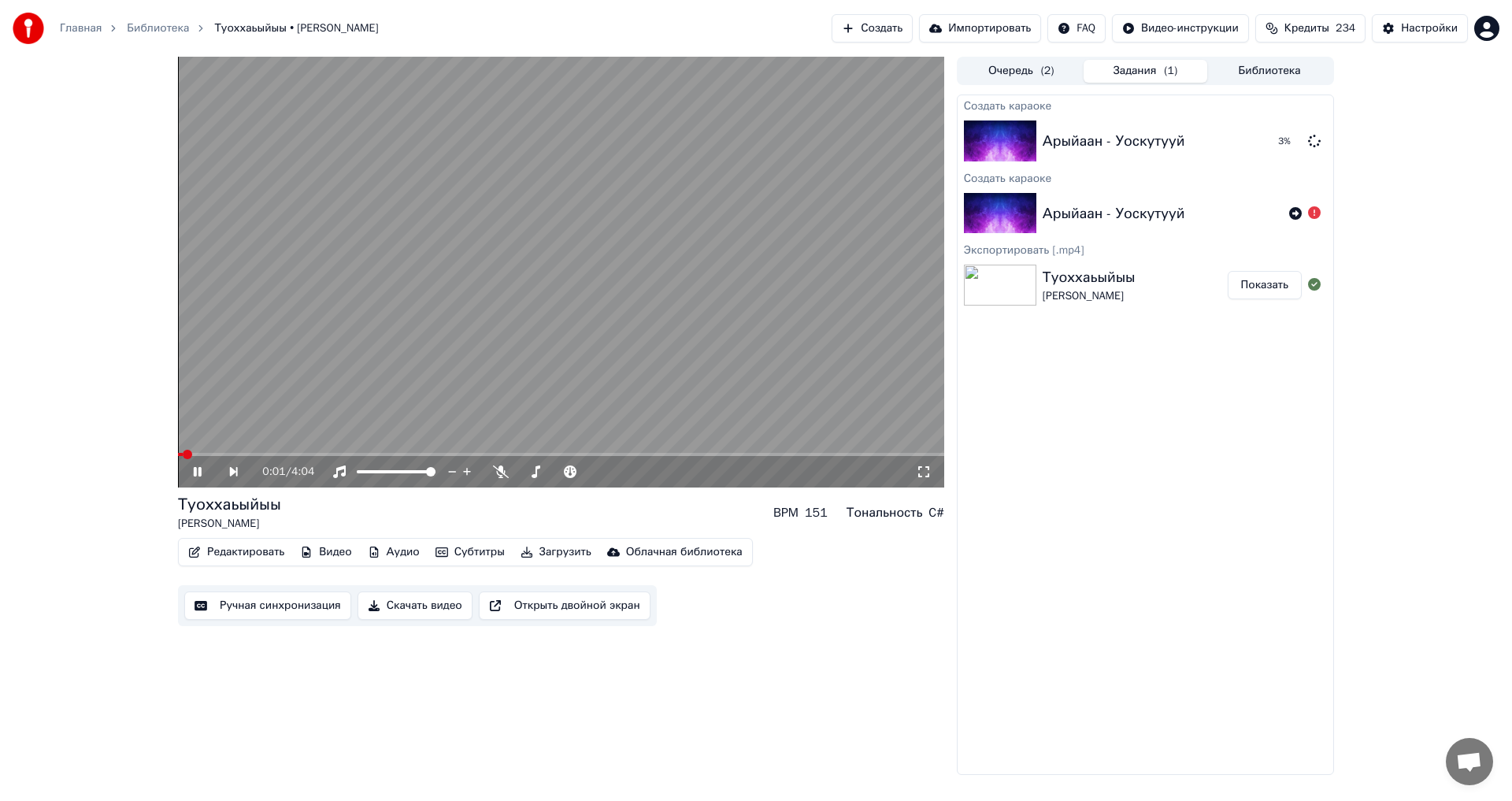 click at bounding box center (561, 272) 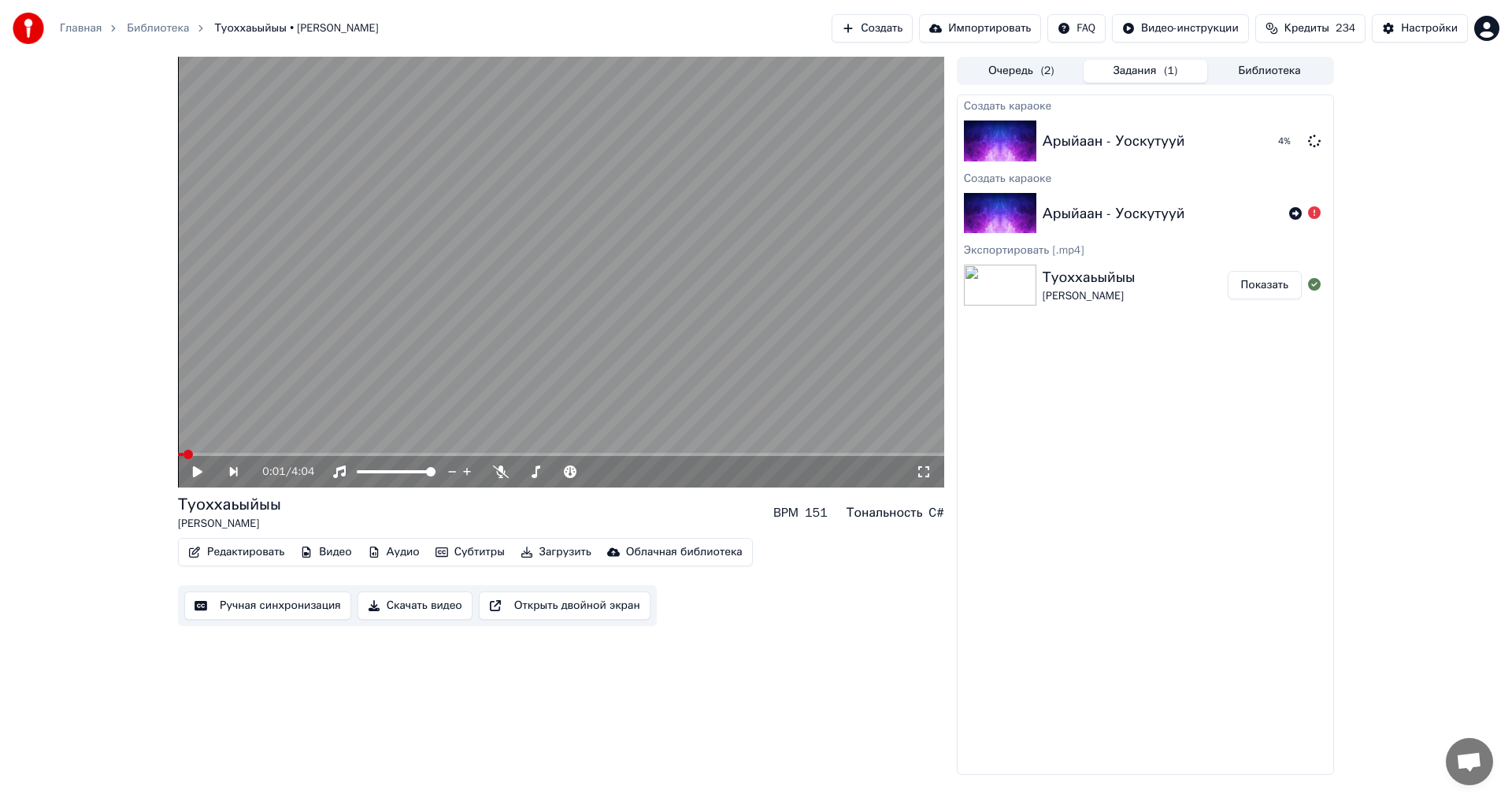 click on "Арыйаан - Уоскутууй" at bounding box center (1114, 213) 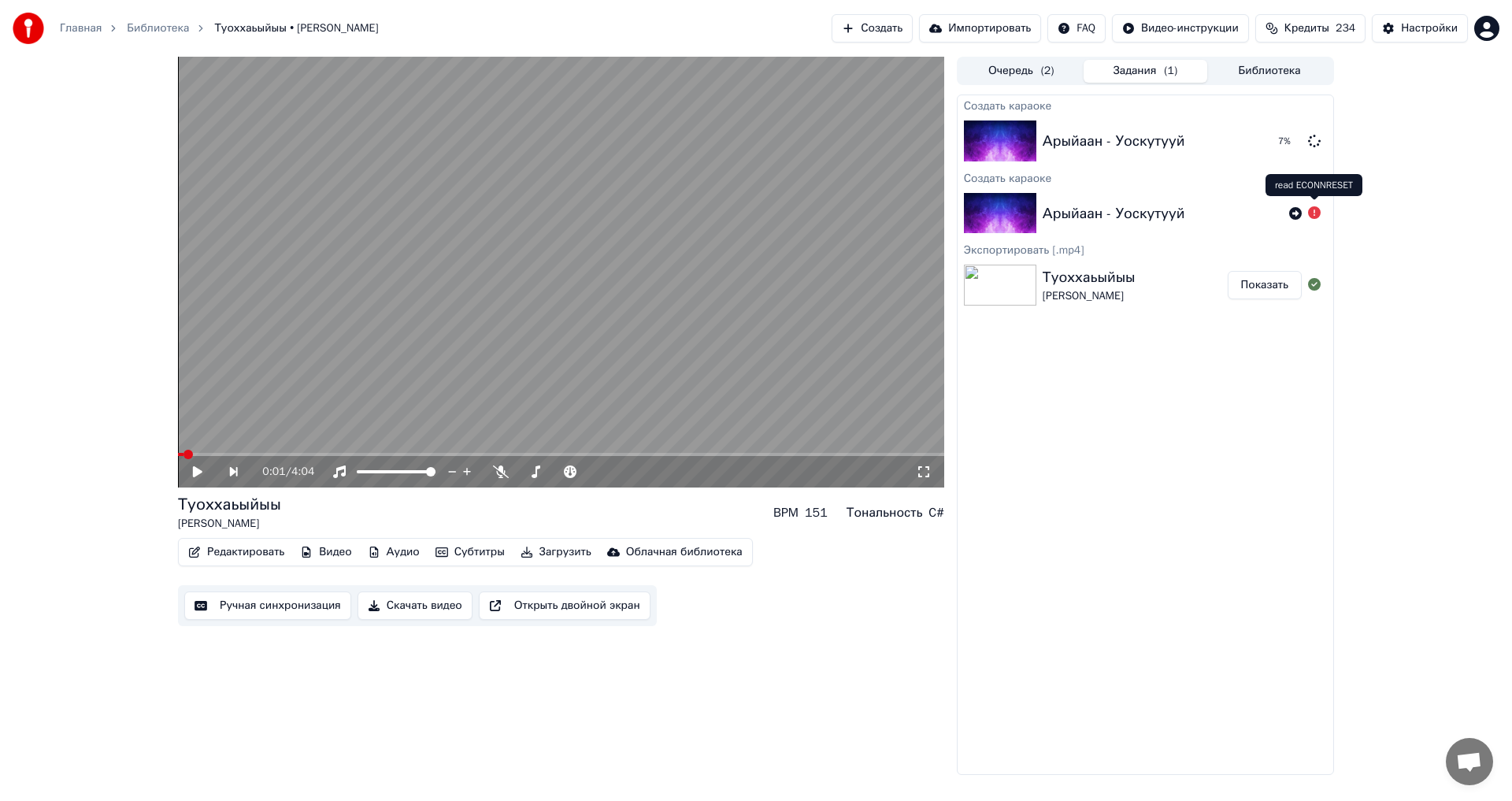 click 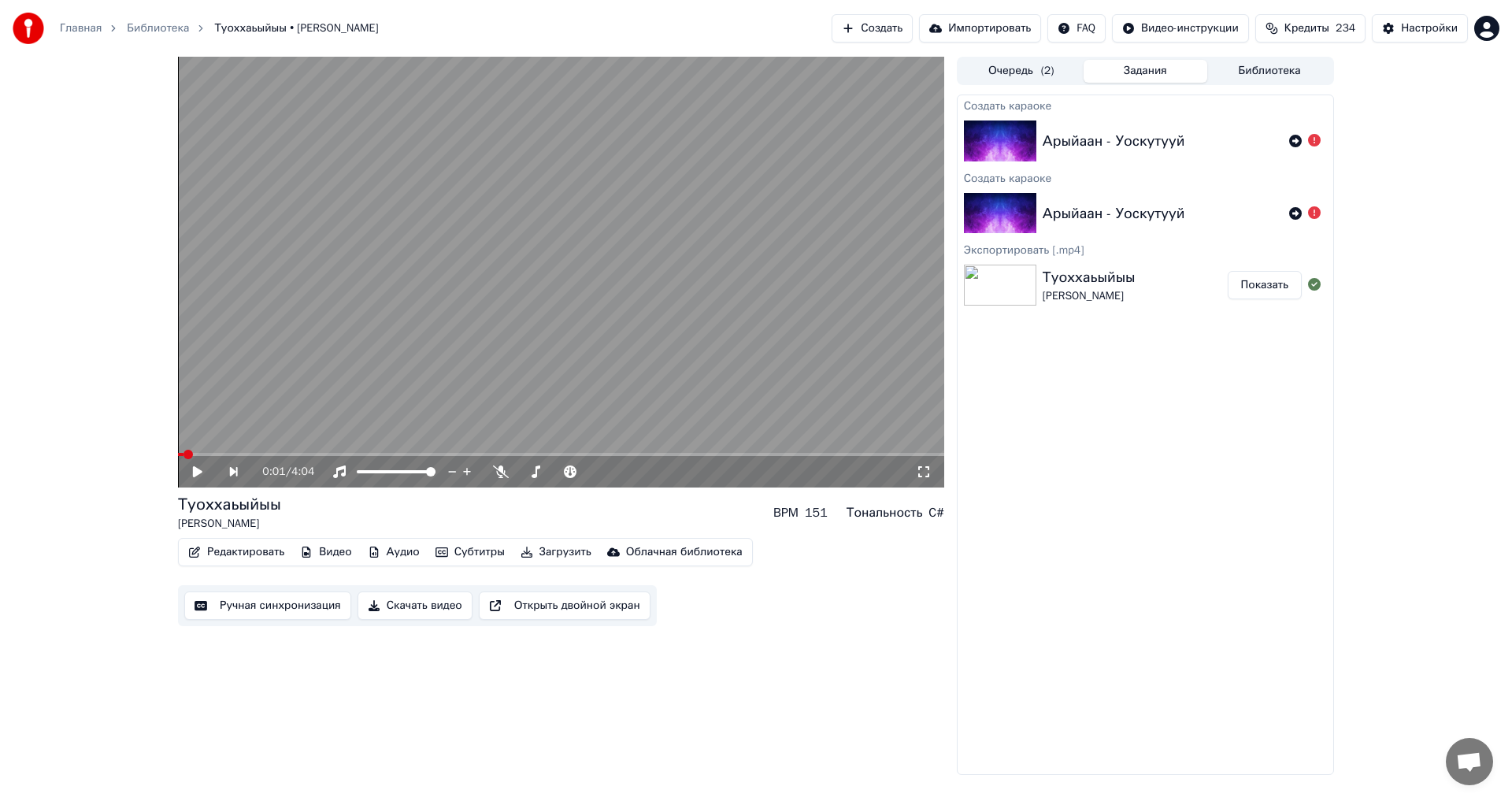 click on "Арыйаан - Уоскутууй" at bounding box center [1114, 141] 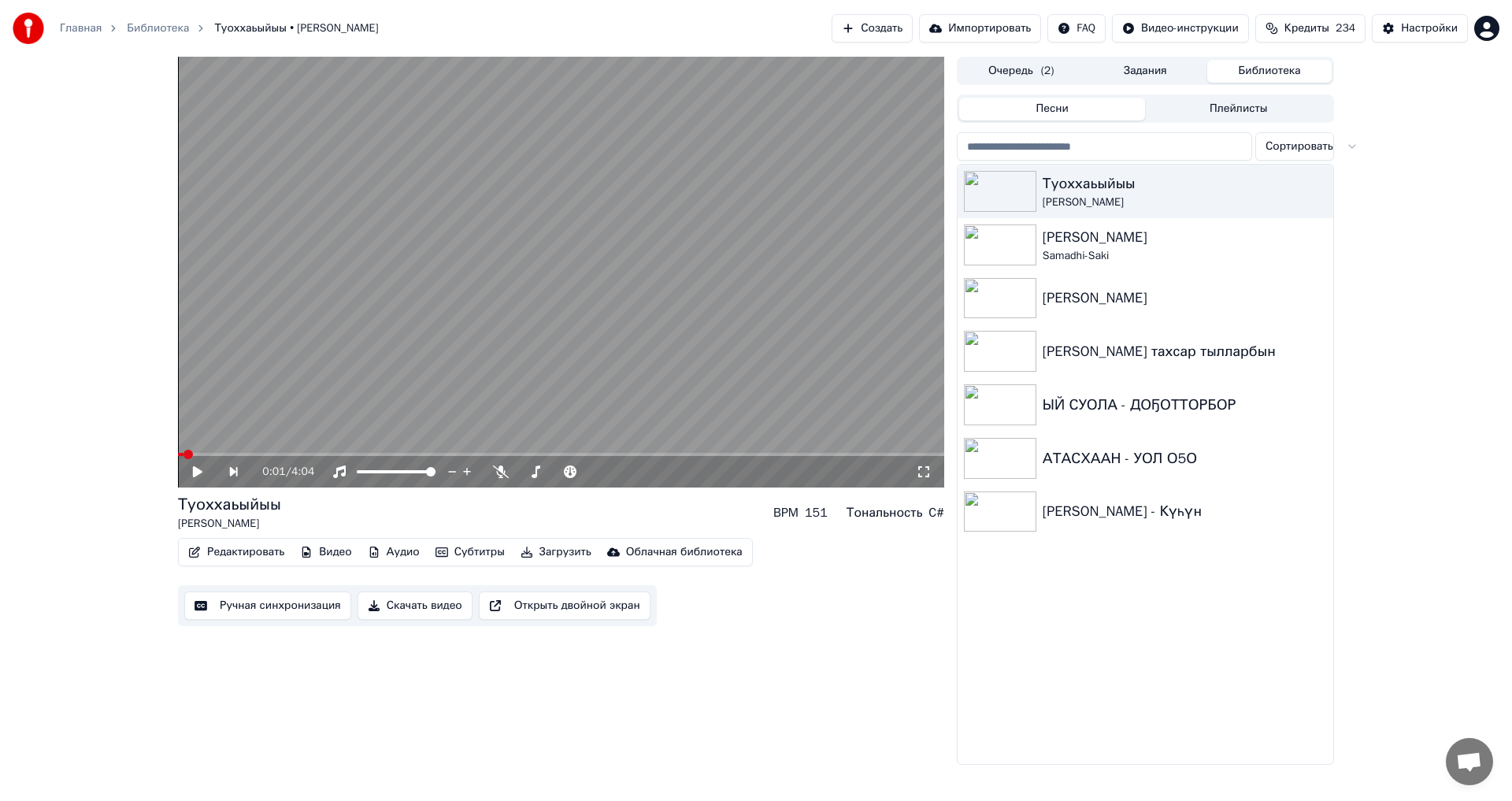 click on "Создать" at bounding box center [872, 28] 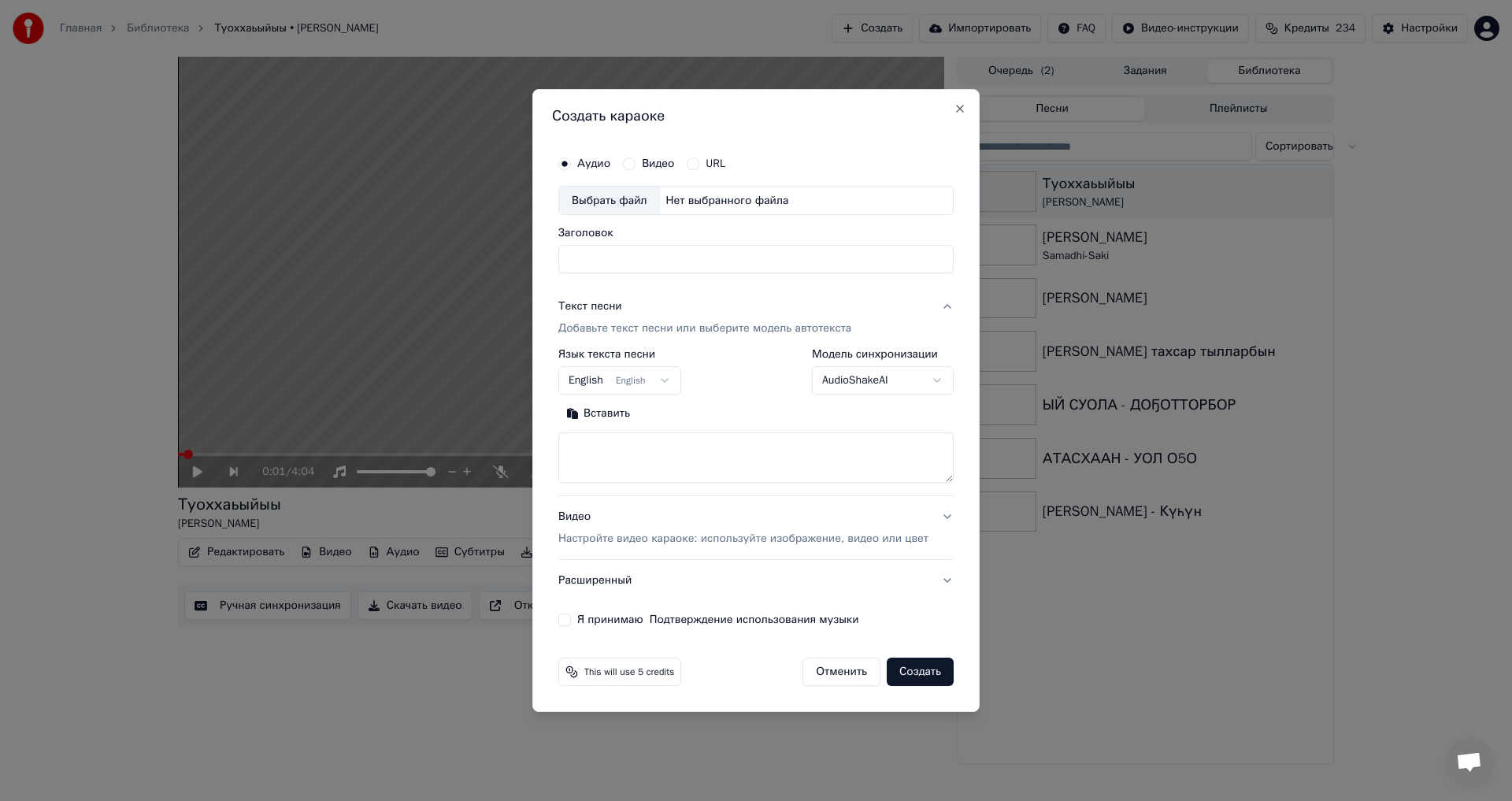 click on "Выбрать файл" at bounding box center (610, 201) 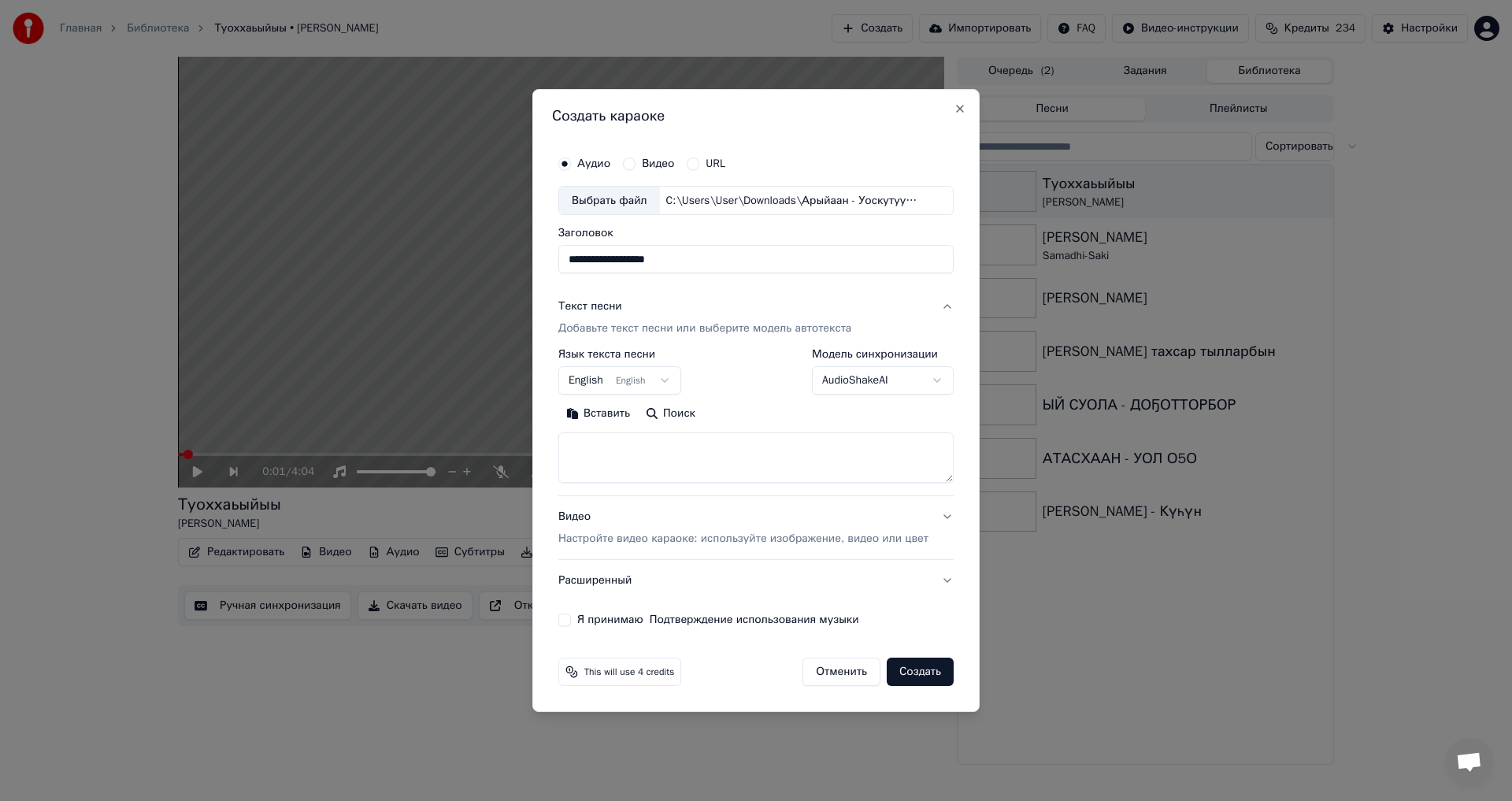 click on "Текст песни" at bounding box center [590, 307] 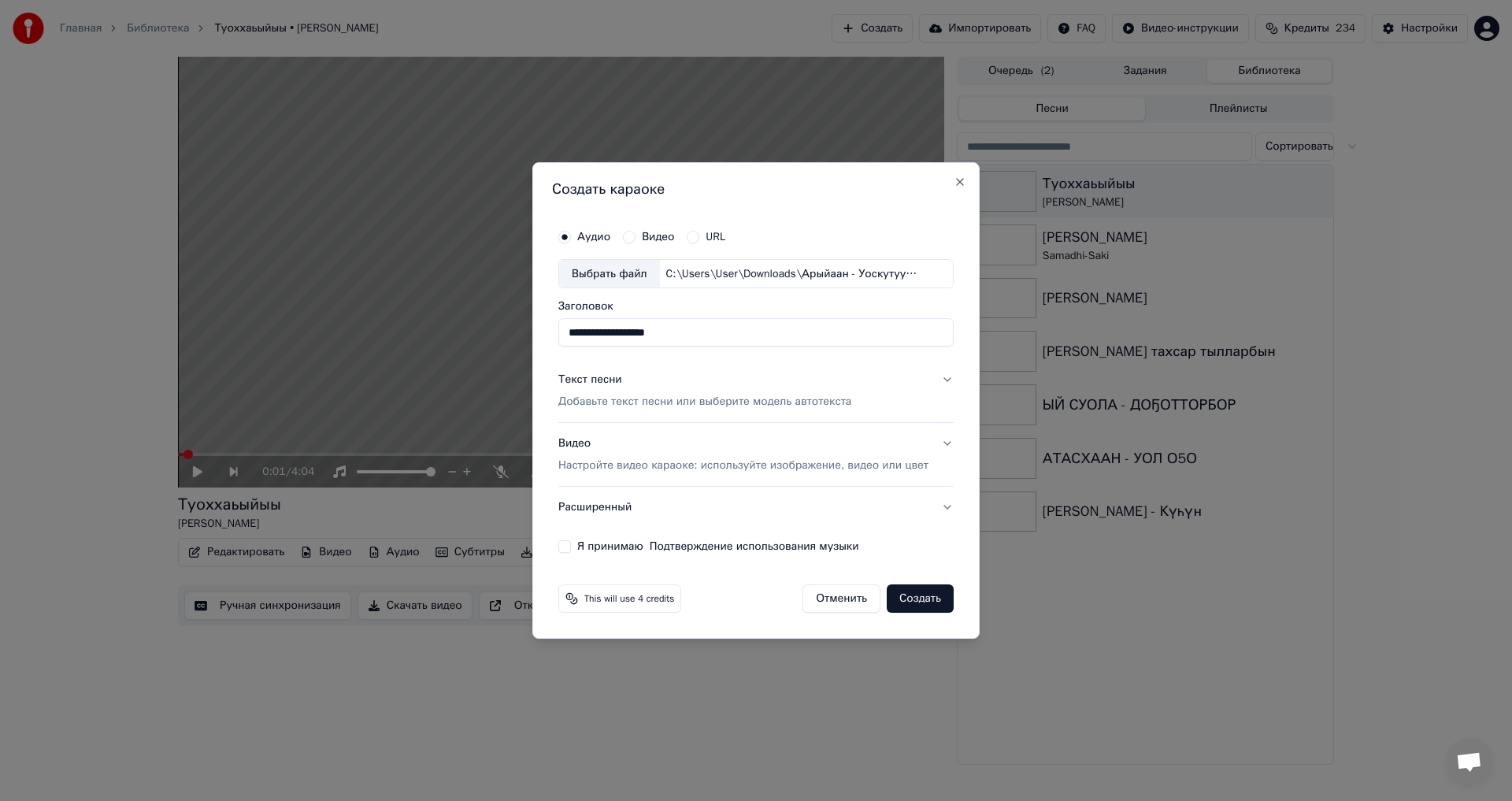click on "Текст песни" at bounding box center [590, 380] 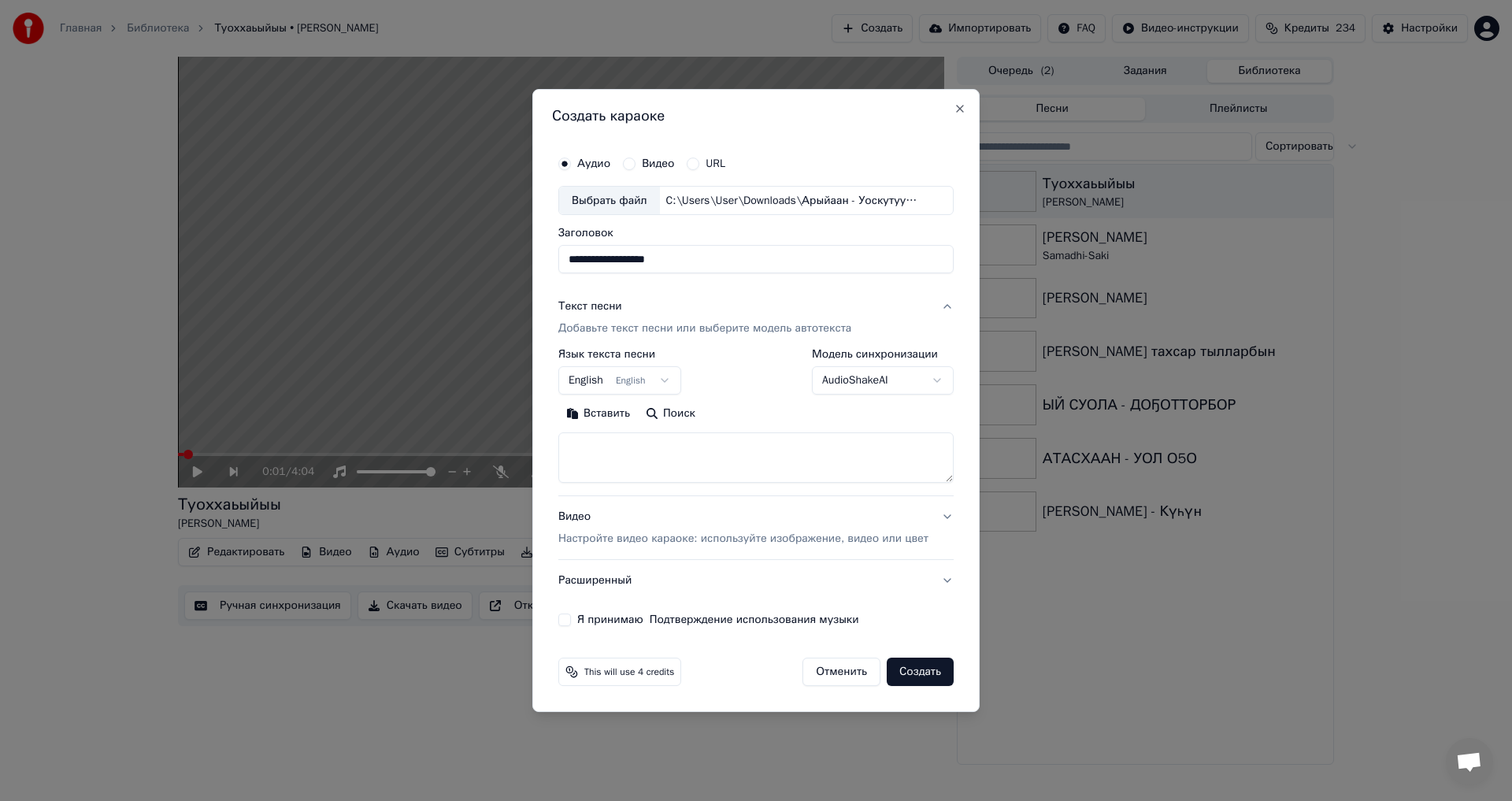 click on "Вставить" at bounding box center [598, 414] 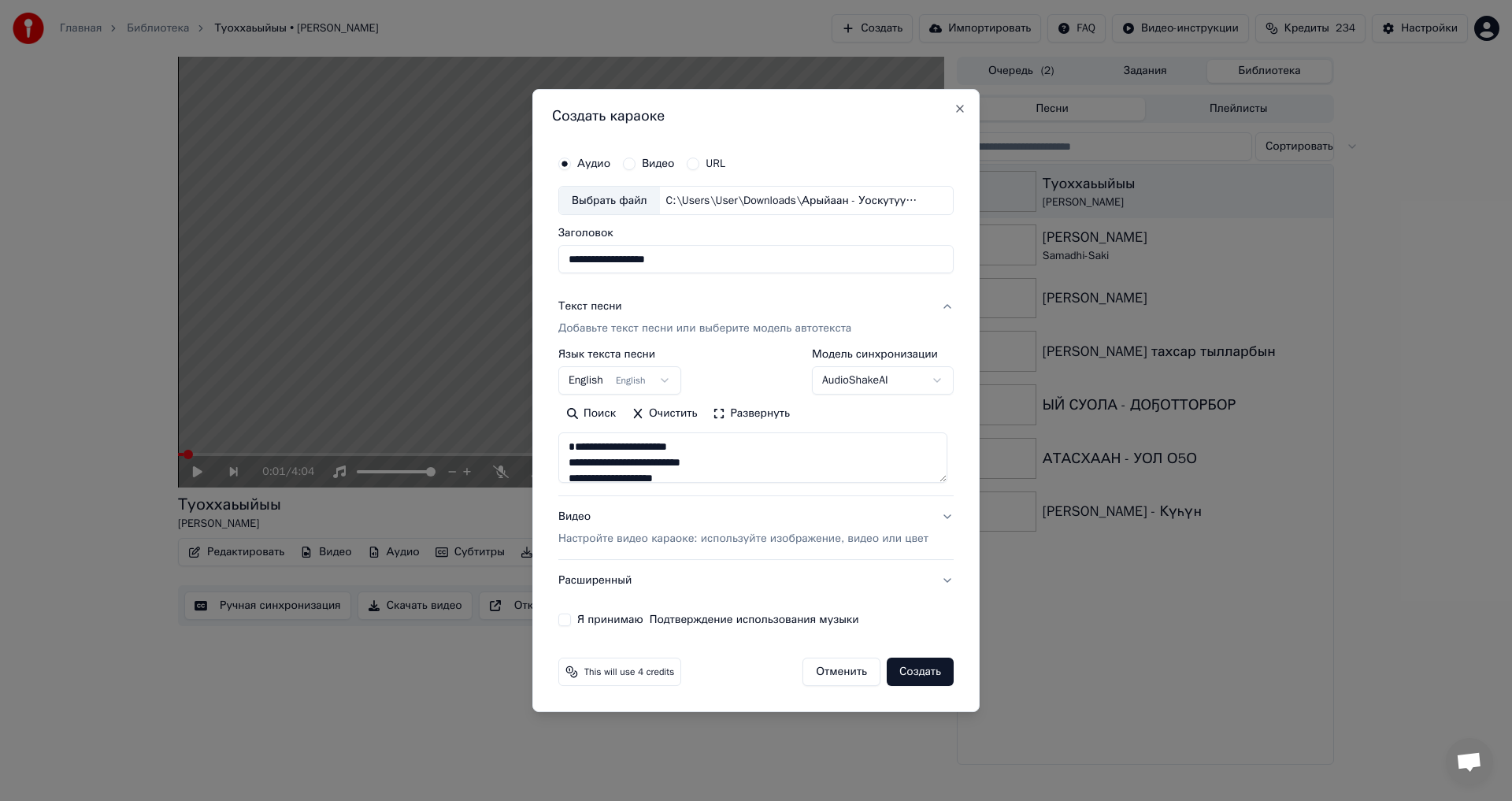 click on "Настройте видео караоке: используйте изображение, видео или цвет" at bounding box center [743, 539] 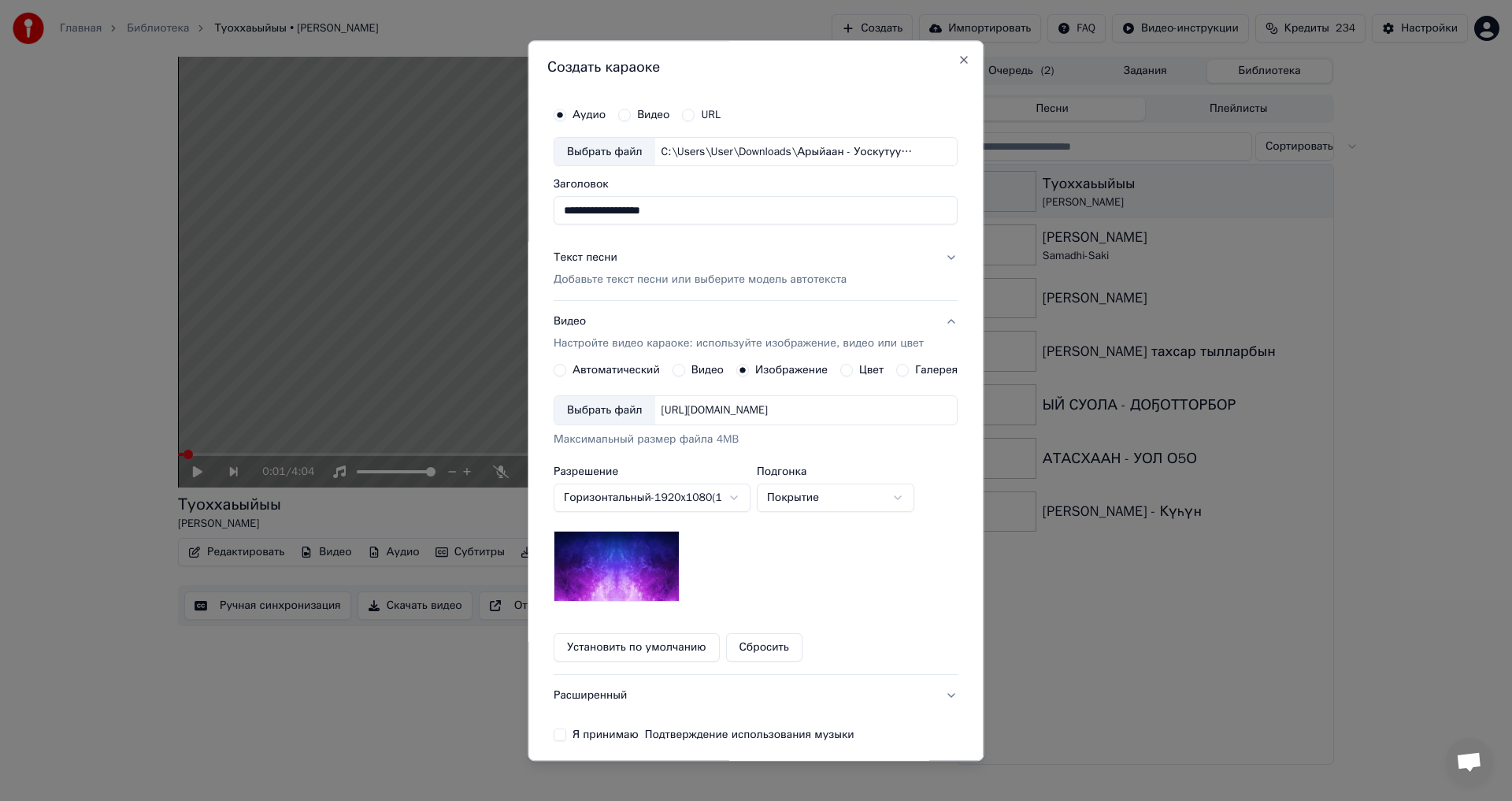 click on "Выбрать файл" at bounding box center [605, 411] 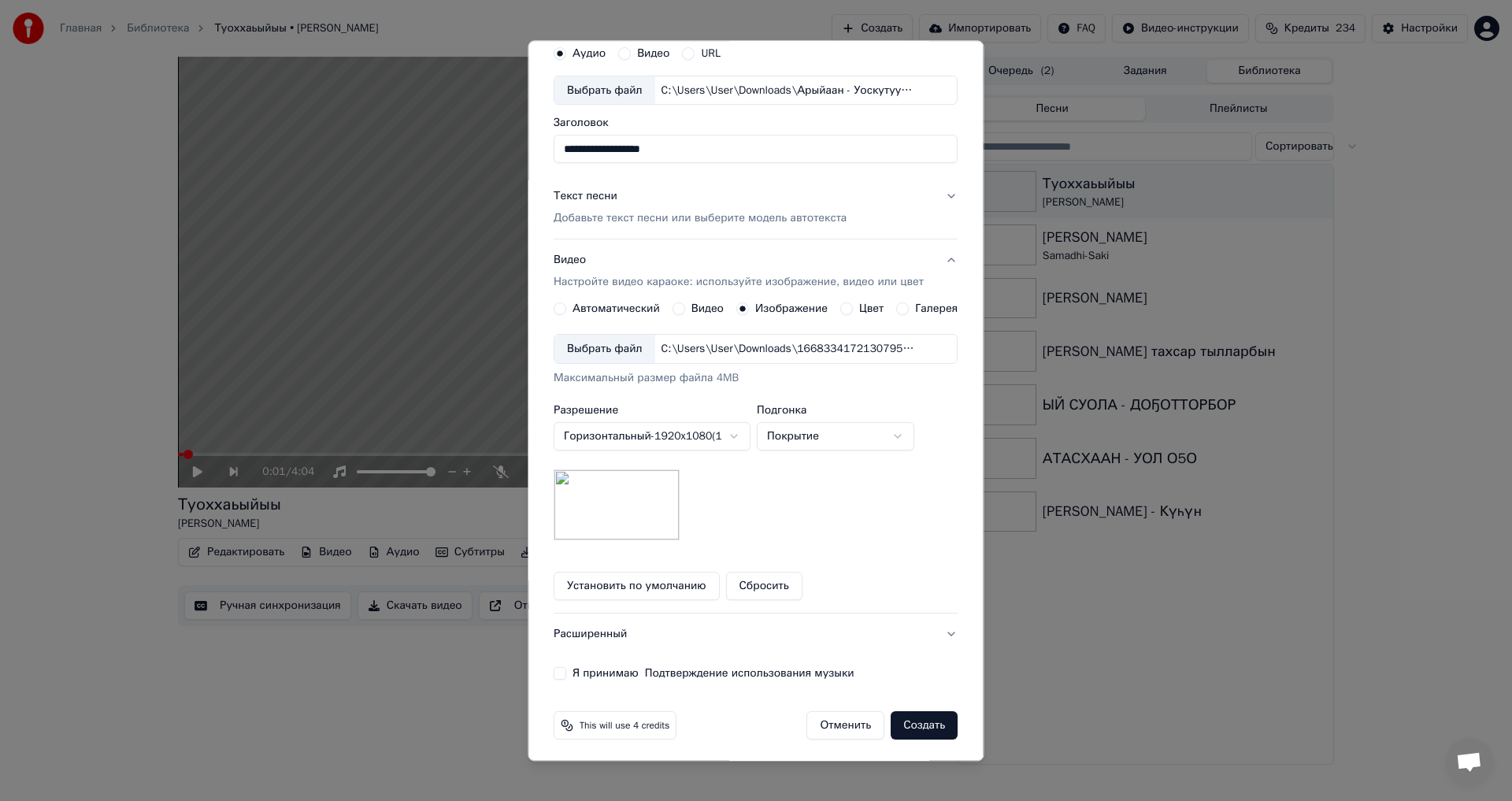 scroll, scrollTop: 66, scrollLeft: 0, axis: vertical 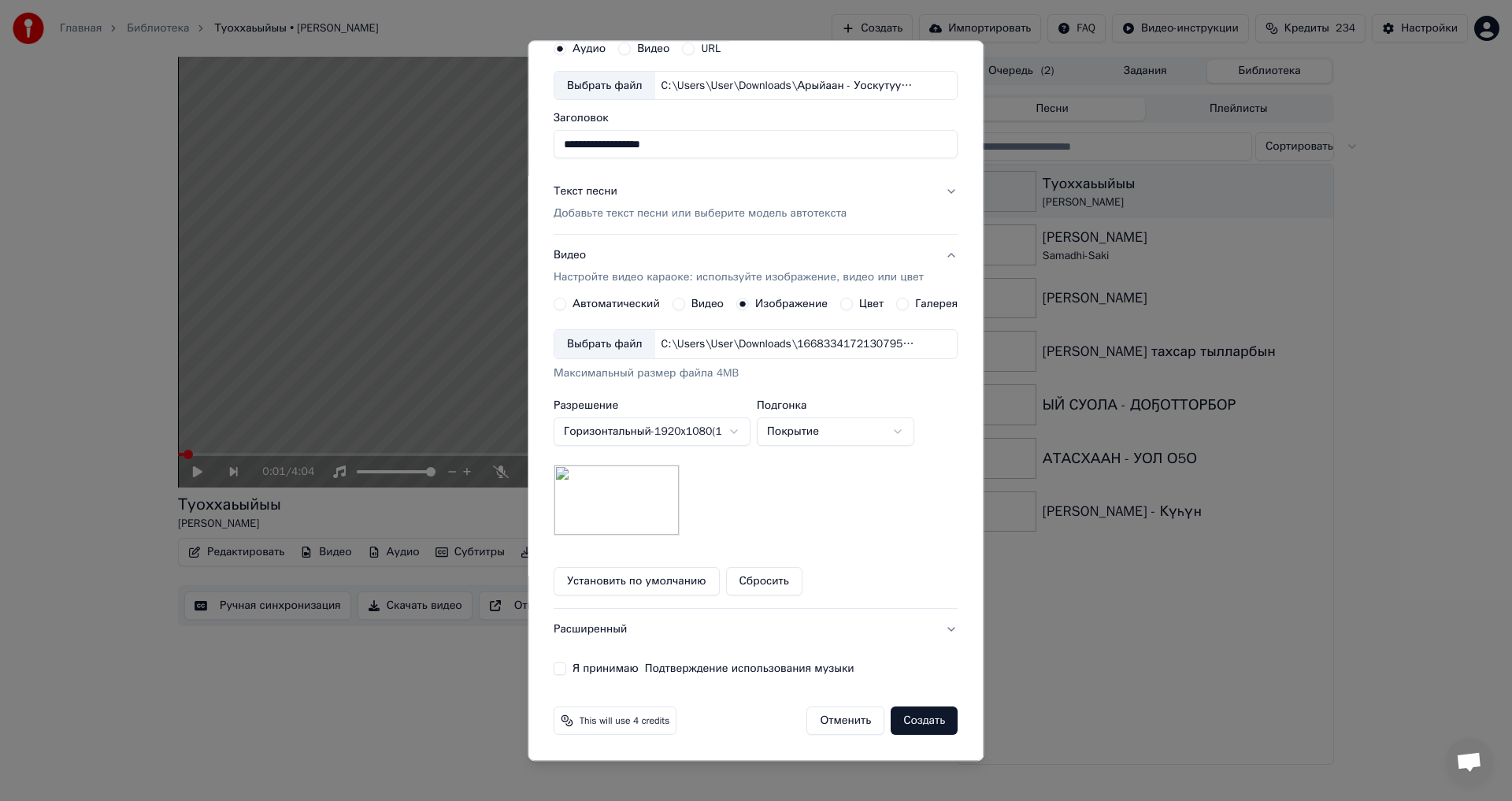 click on "Я принимаю   Подтверждение использования музыки" at bounding box center [713, 669] 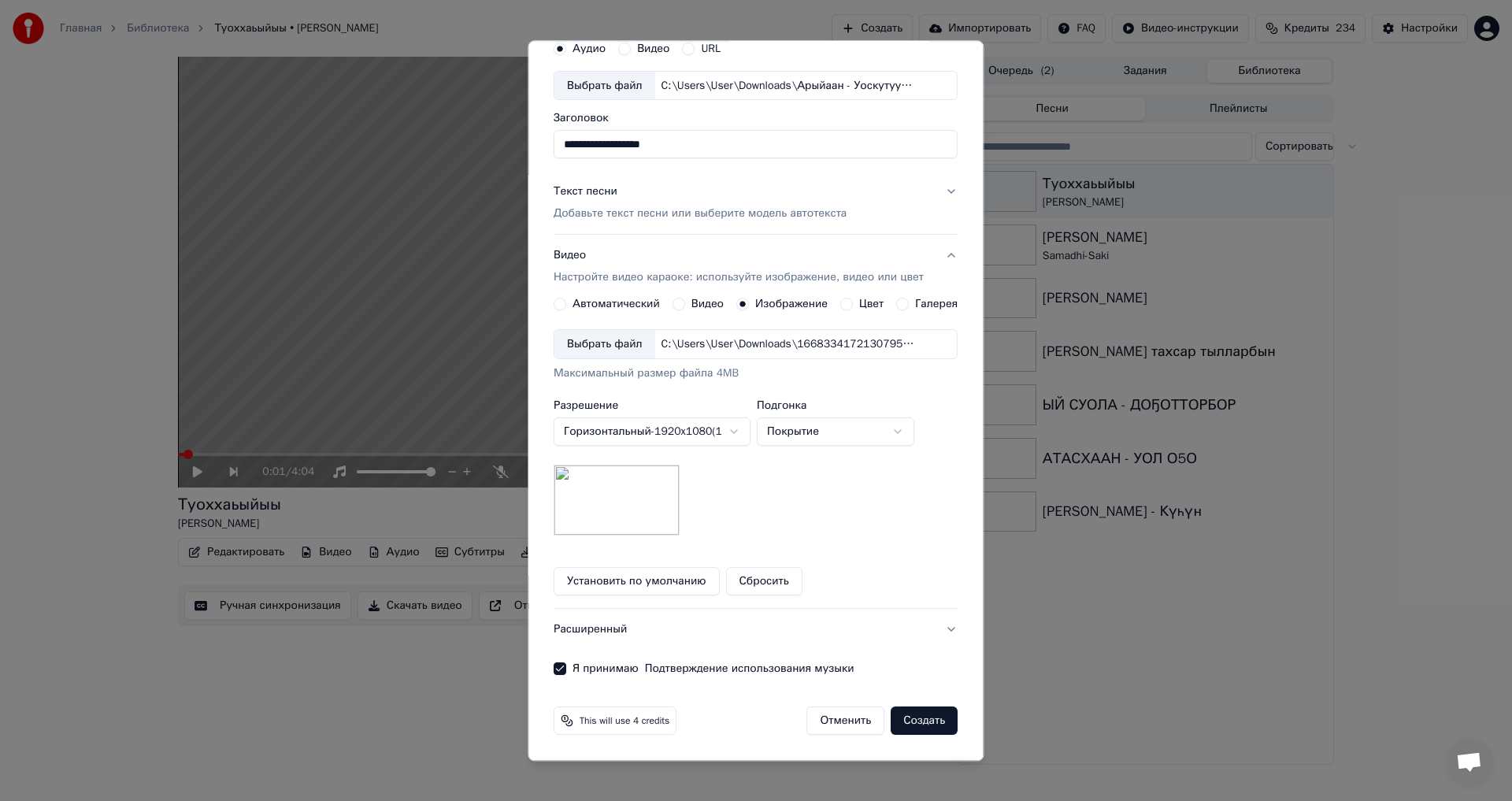 click on "Создать" at bounding box center [925, 721] 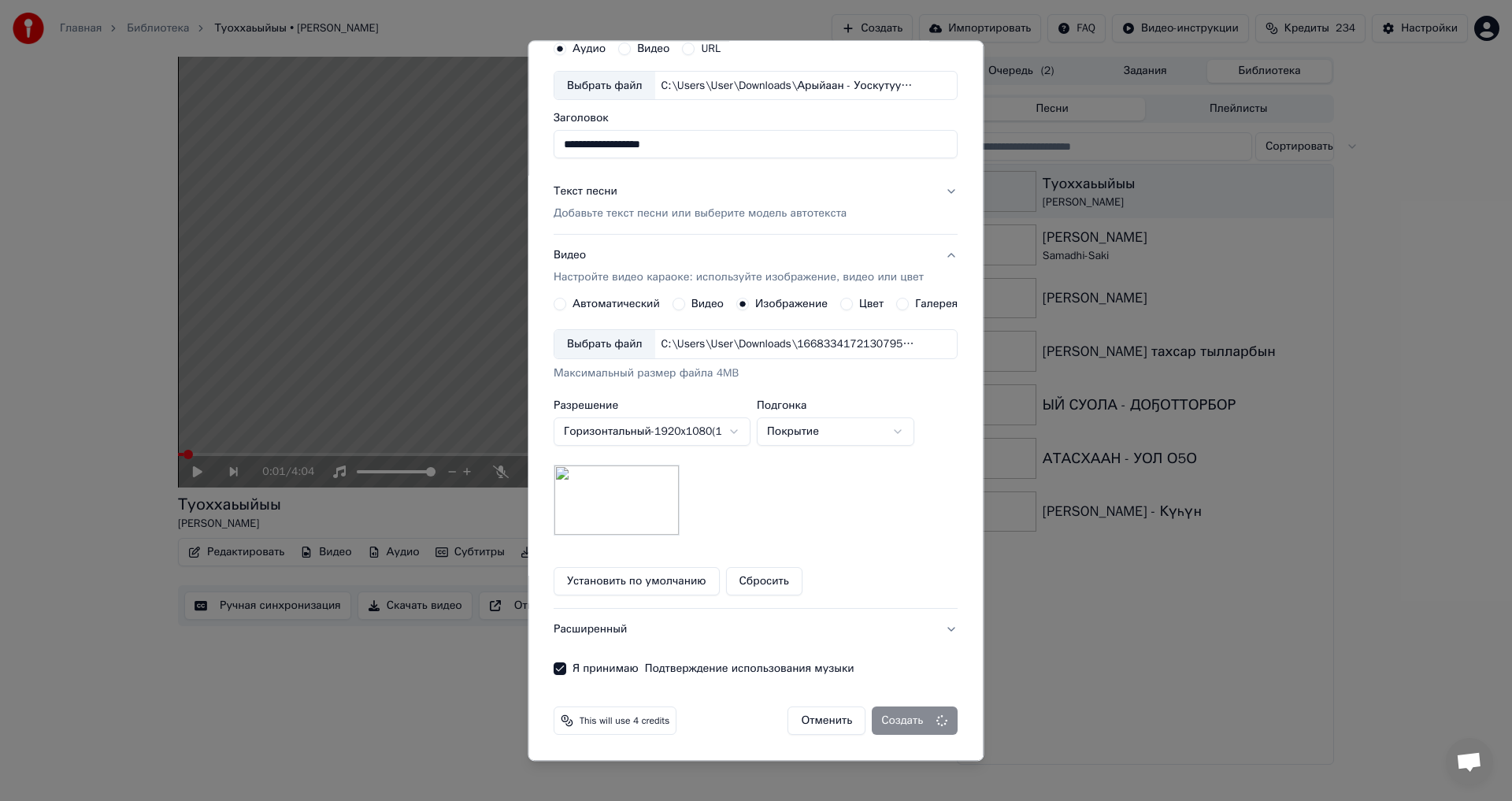 type 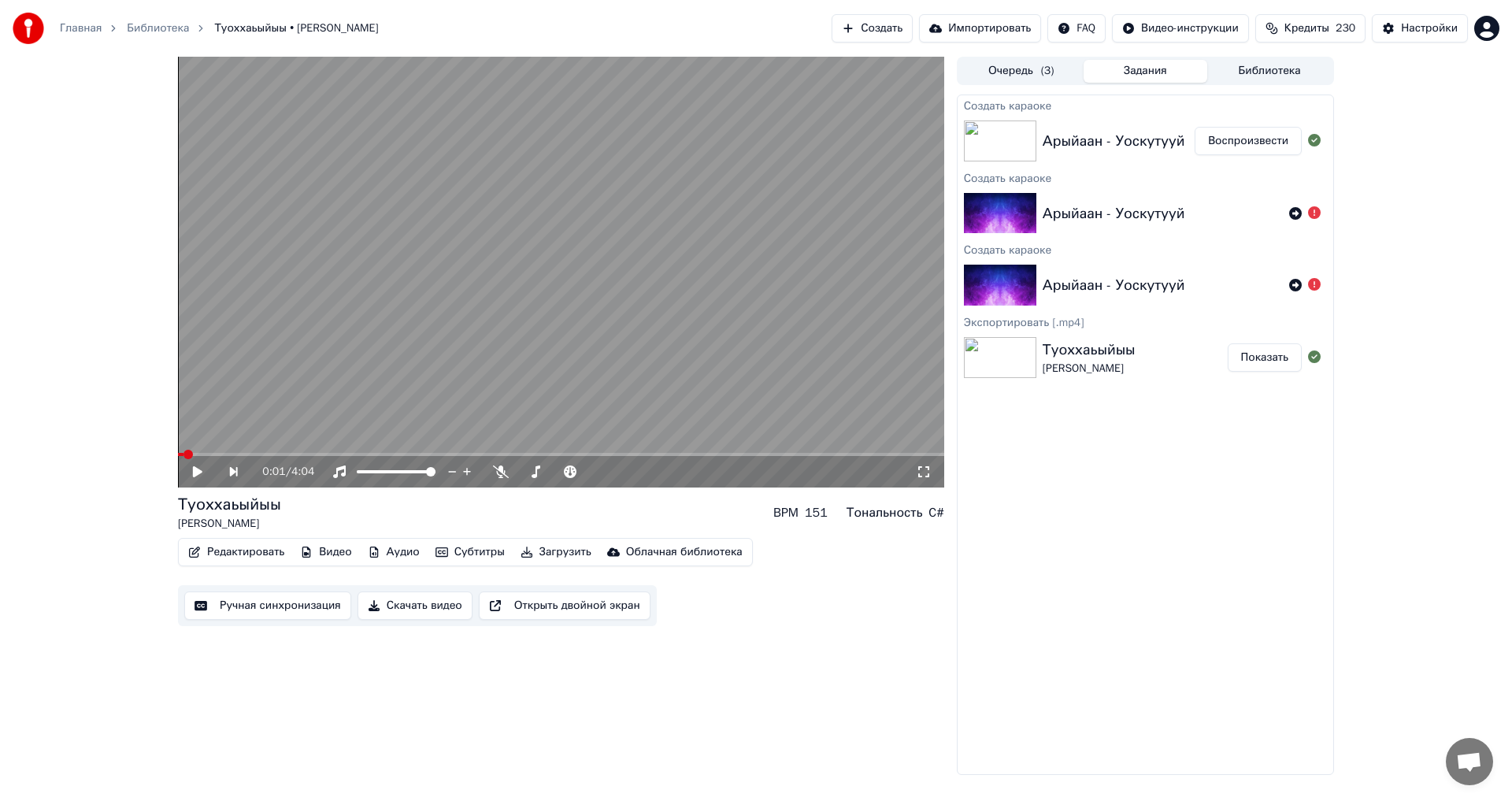click on "Воспроизвести" at bounding box center (1248, 141) 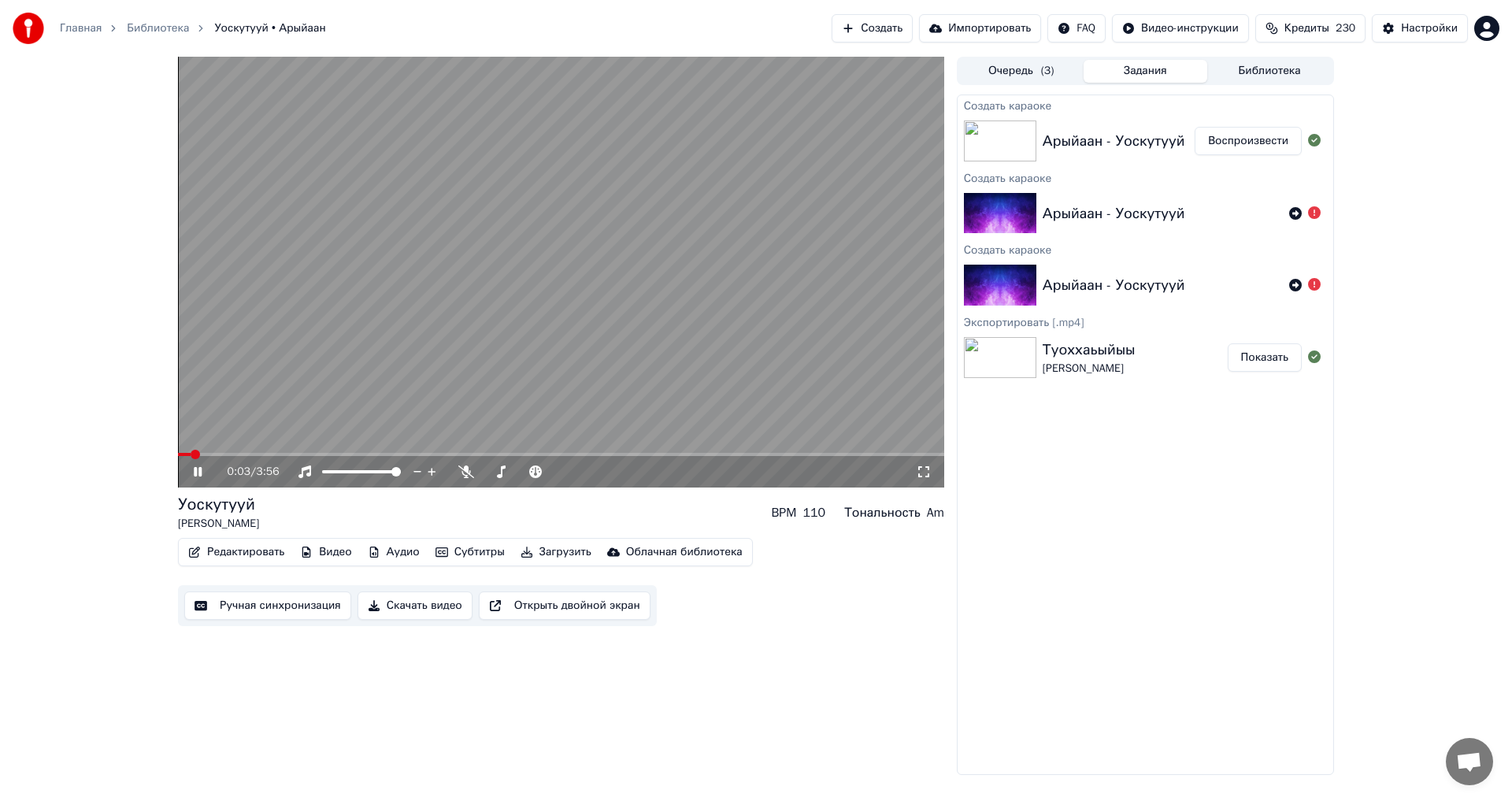 click 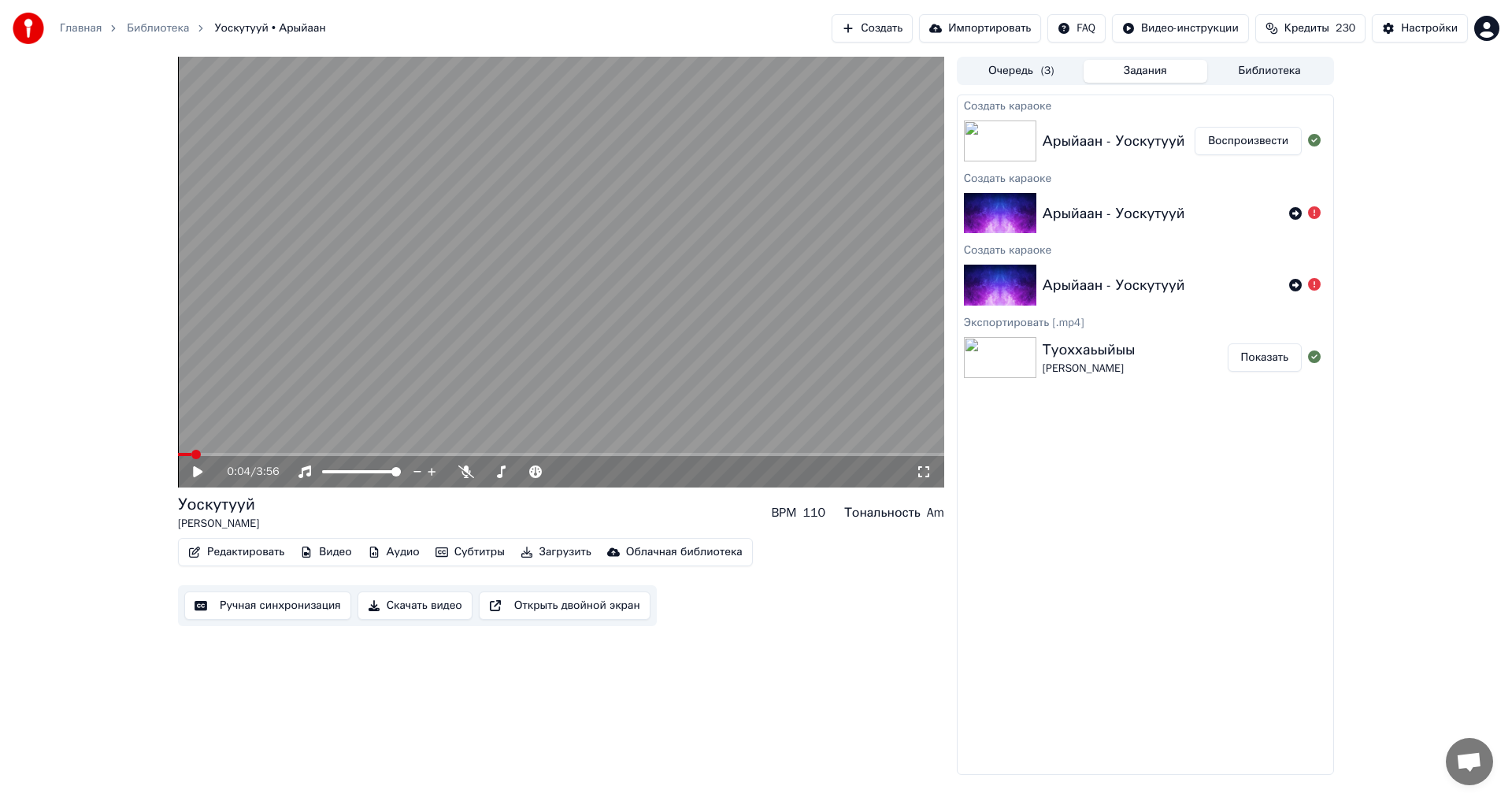 click on "Редактировать" at bounding box center [236, 552] 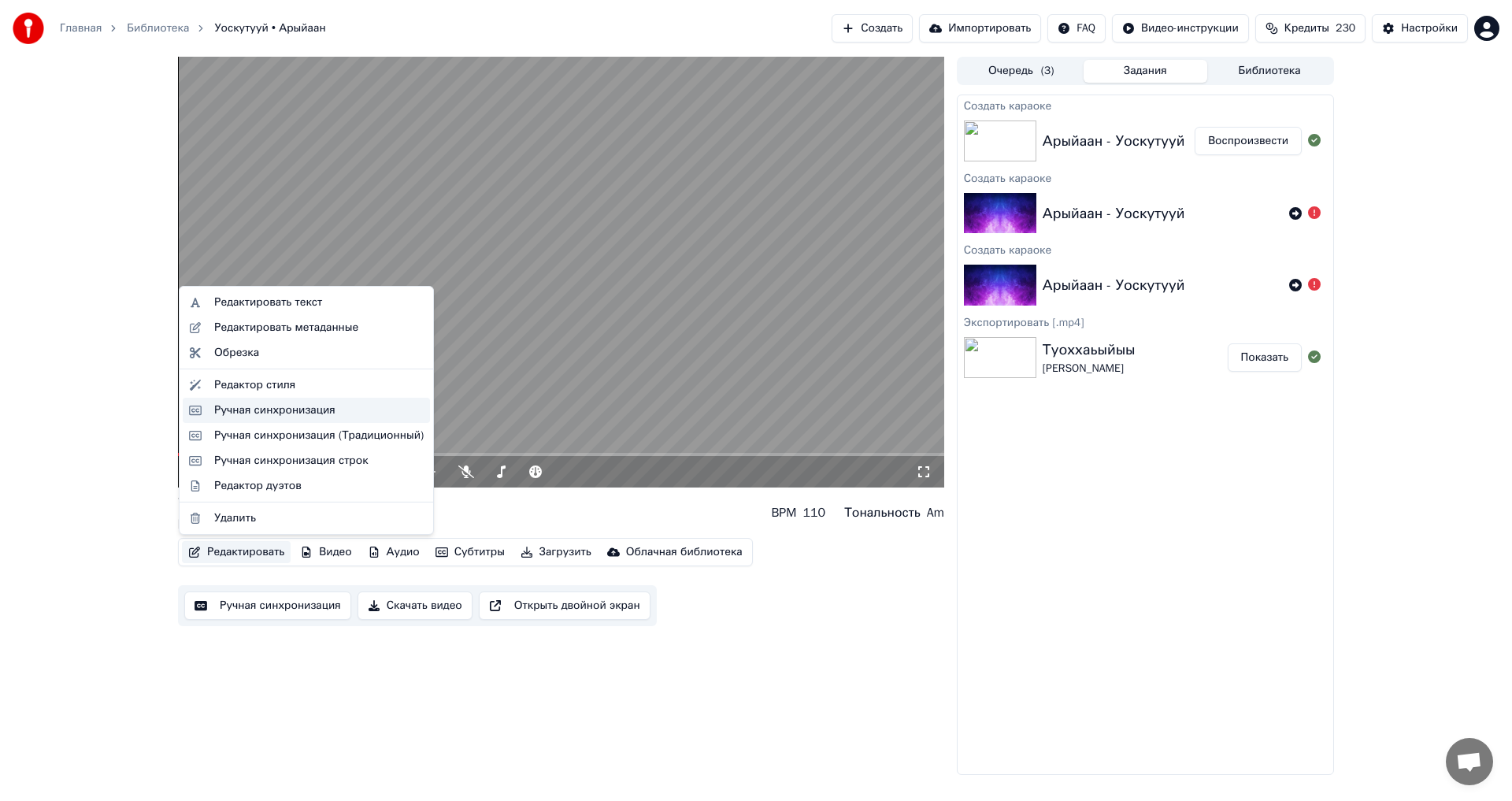click on "Ручная синхронизация" at bounding box center [275, 410] 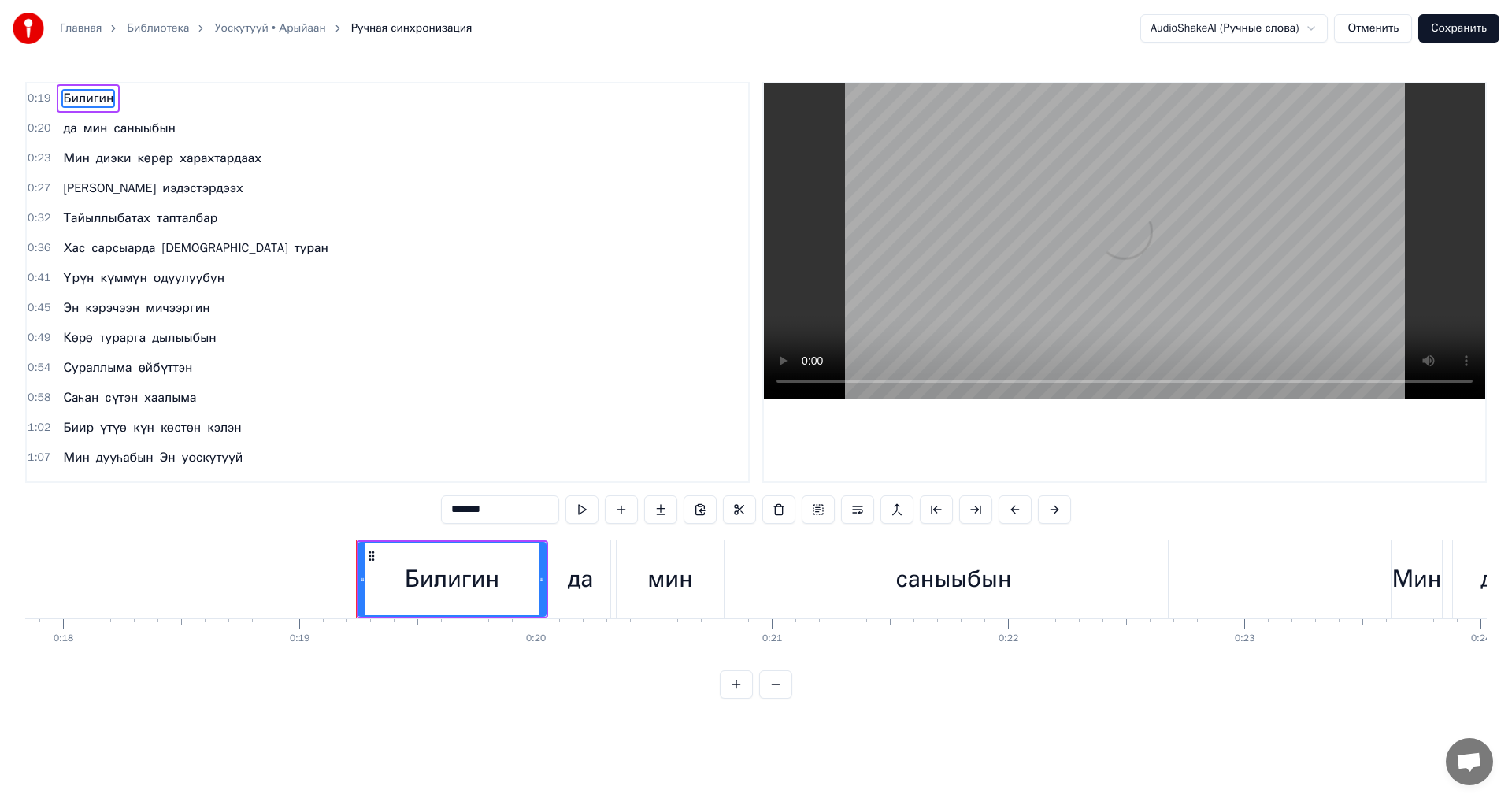 scroll, scrollTop: 0, scrollLeft: 4467, axis: horizontal 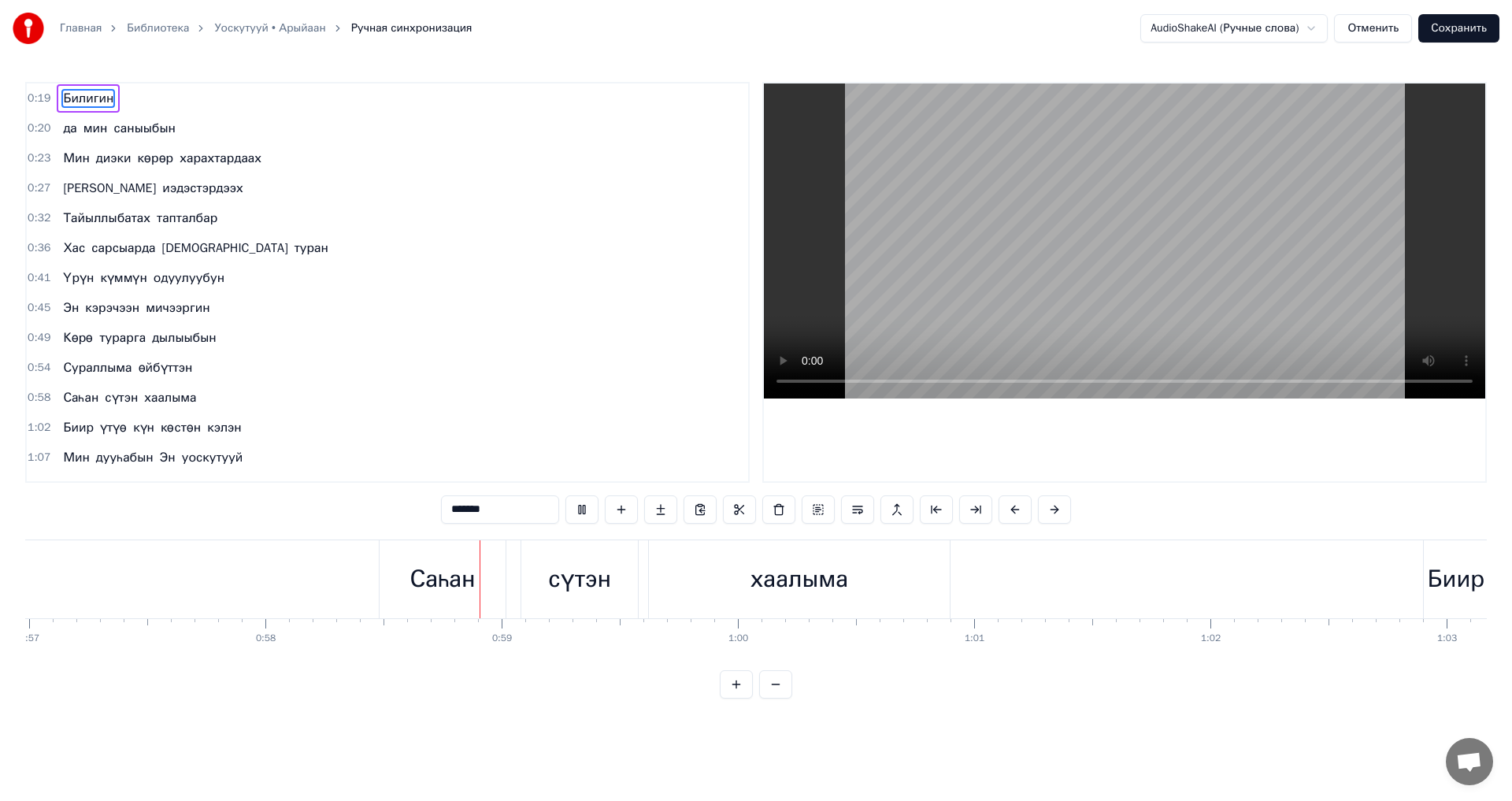 click on "да" at bounding box center [69, 128] 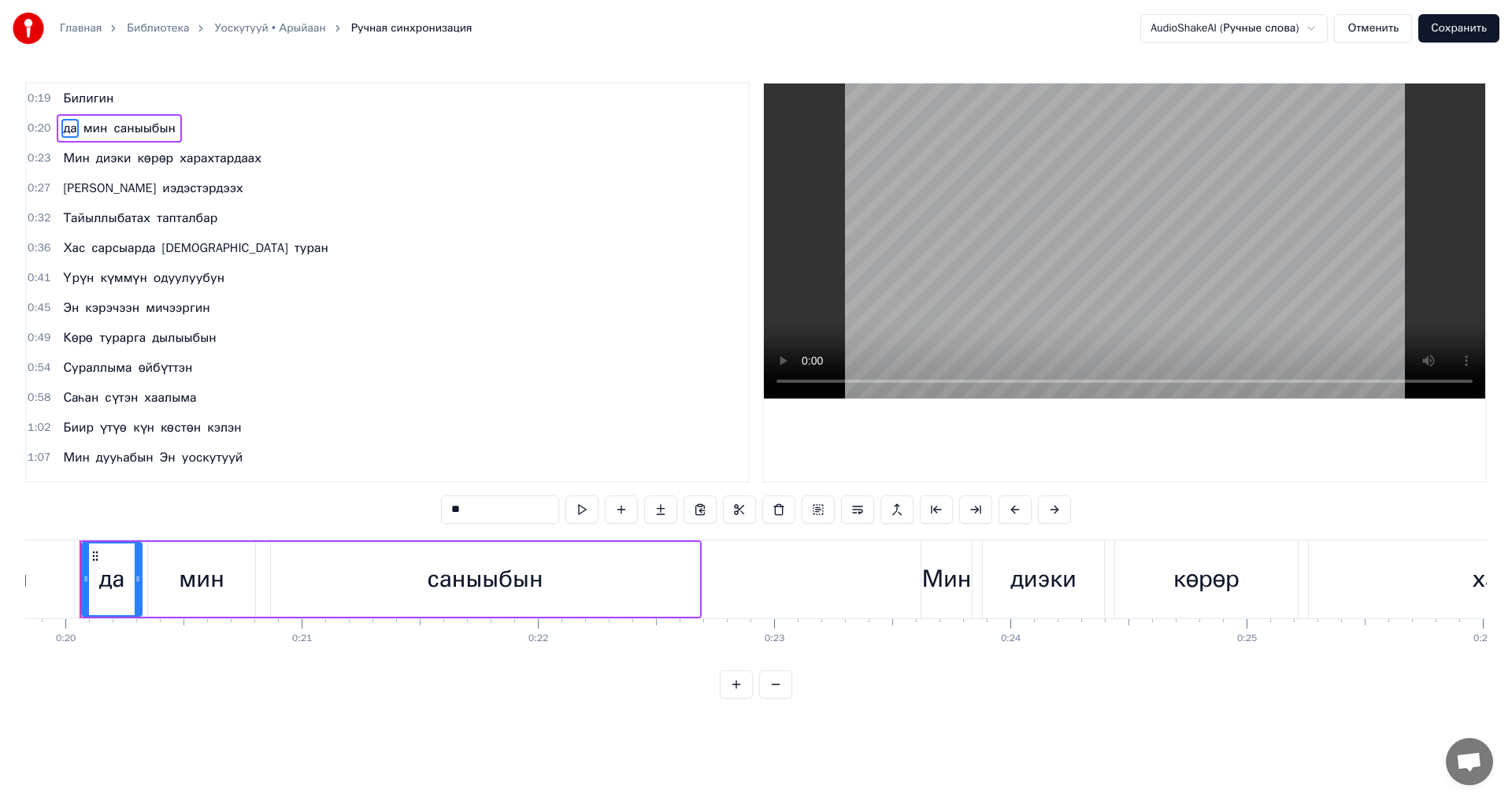 scroll, scrollTop: 0, scrollLeft: 4660, axis: horizontal 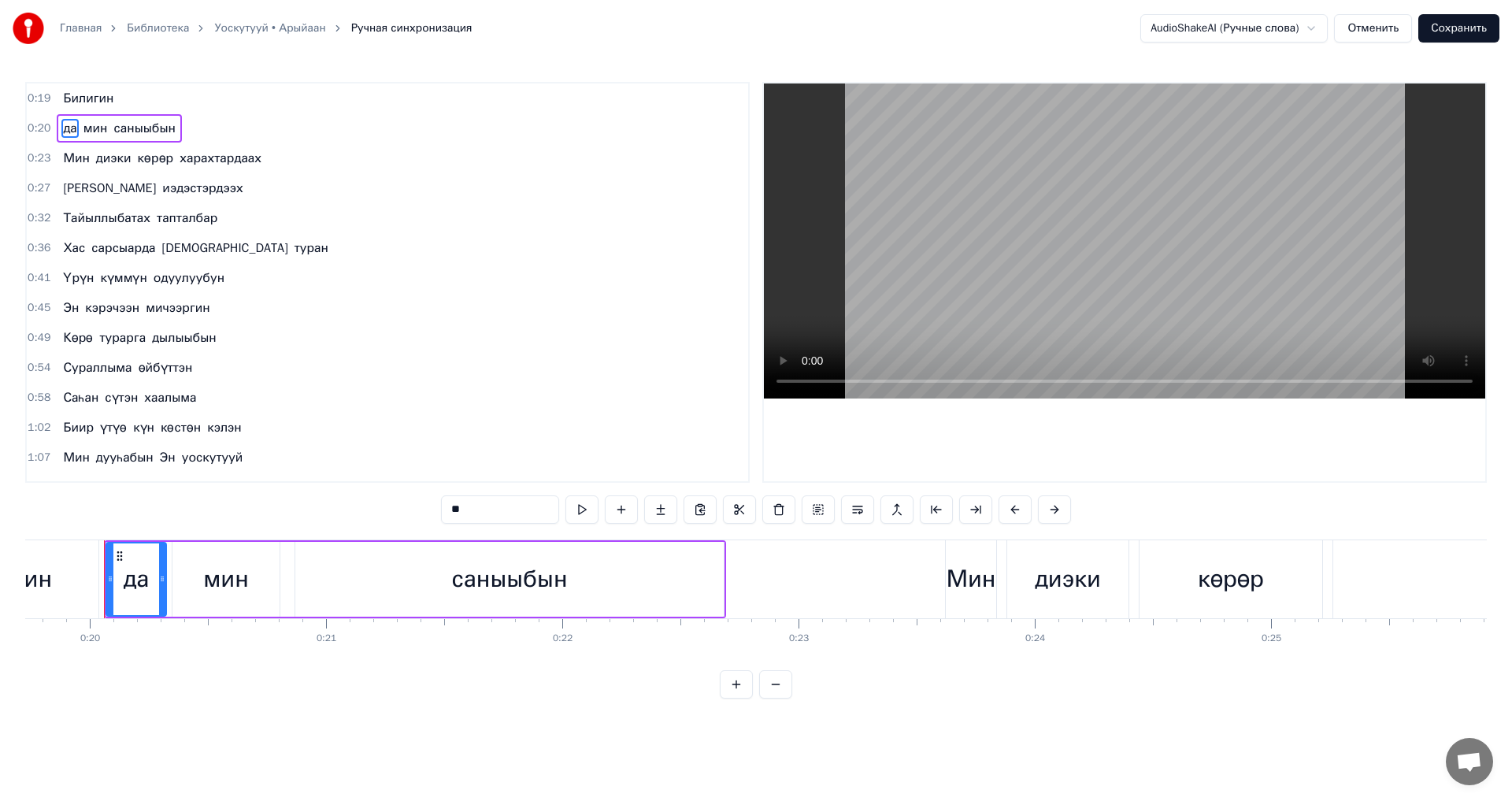 click on "мин" at bounding box center [95, 128] 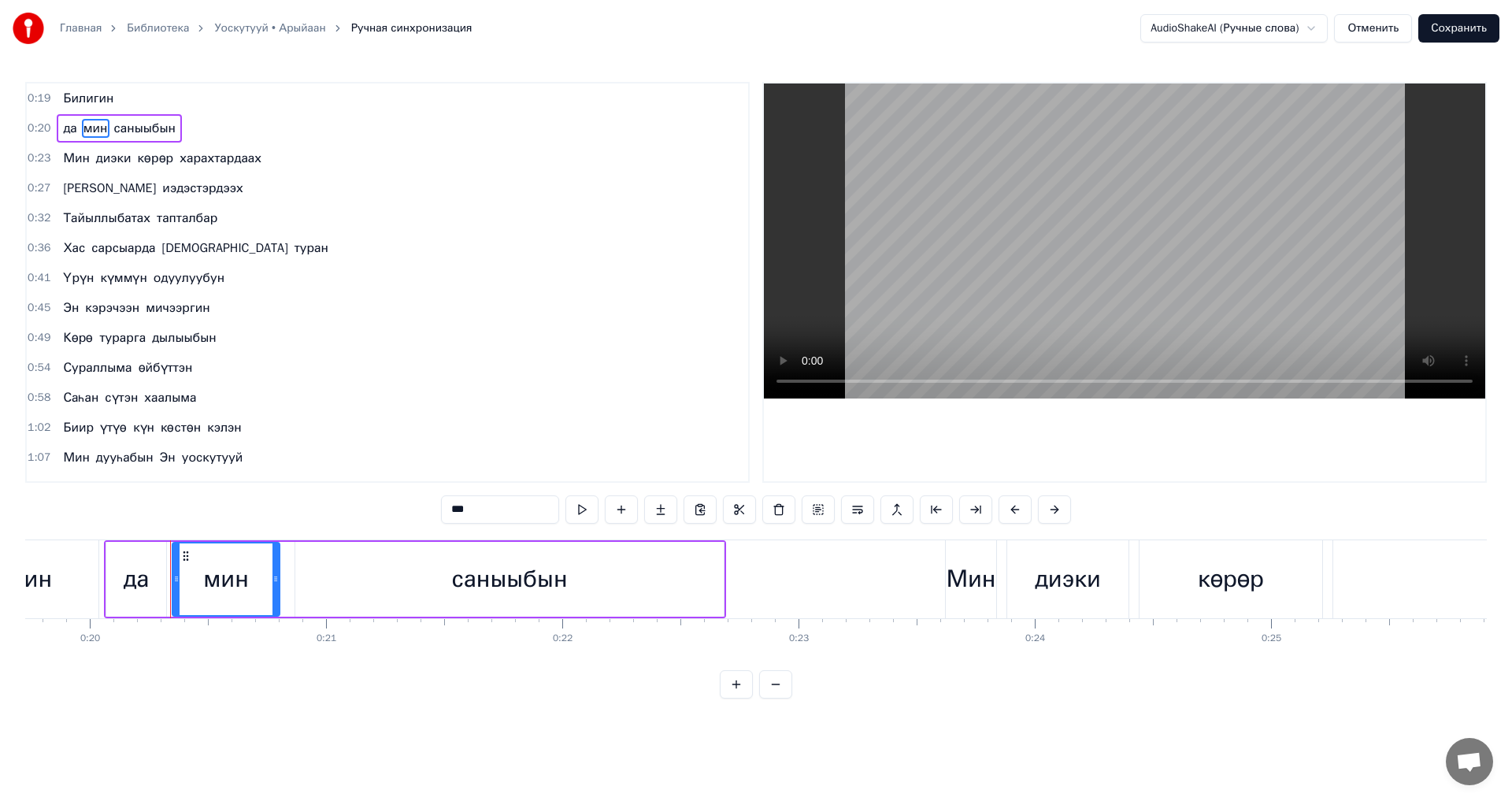 click on "саныыбын" at bounding box center (145, 128) 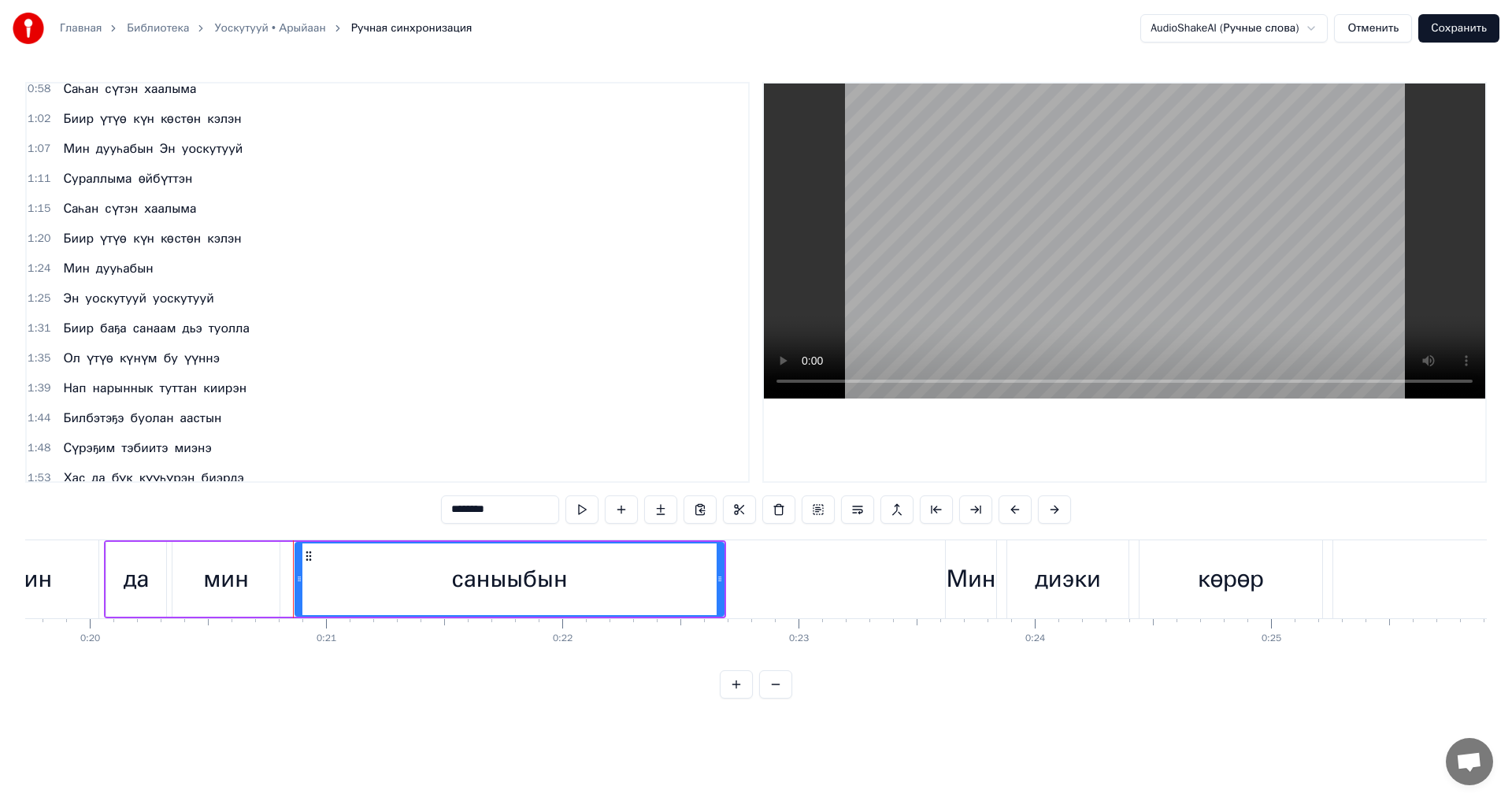 scroll, scrollTop: 315, scrollLeft: 0, axis: vertical 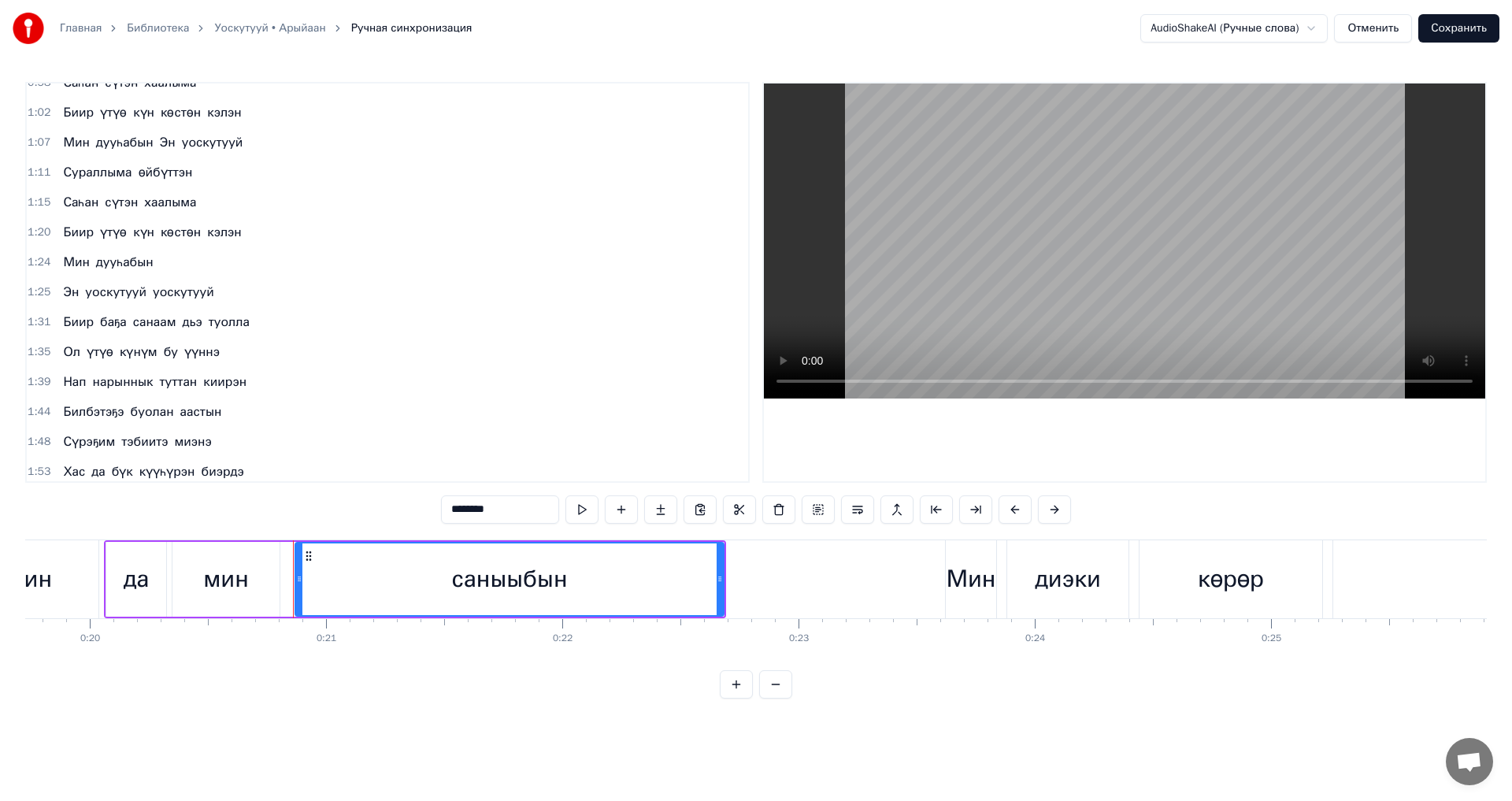 click on "Эн" at bounding box center (71, 292) 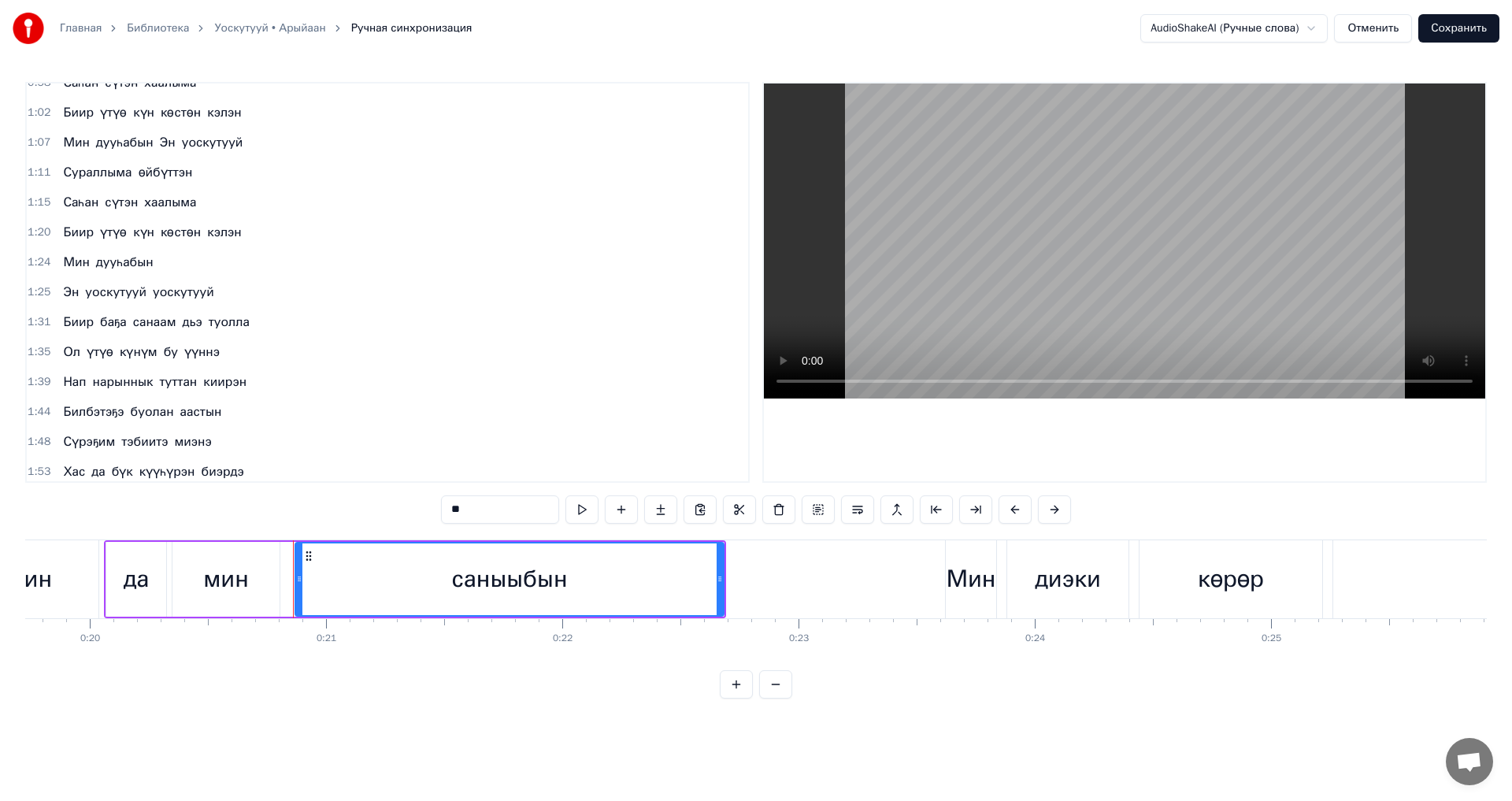 scroll, scrollTop: 324, scrollLeft: 0, axis: vertical 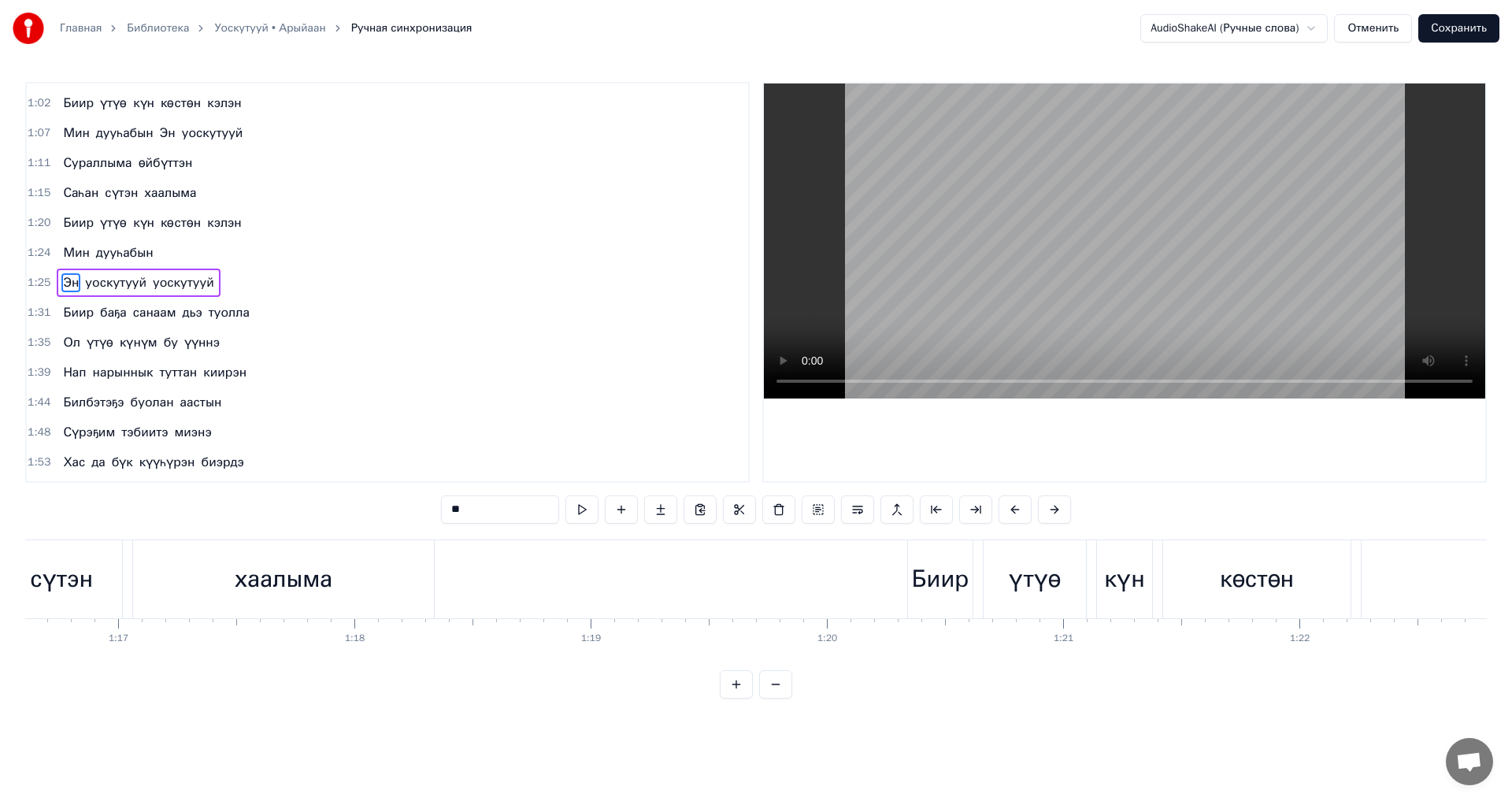 click on "уоскутууй" at bounding box center (116, 283) 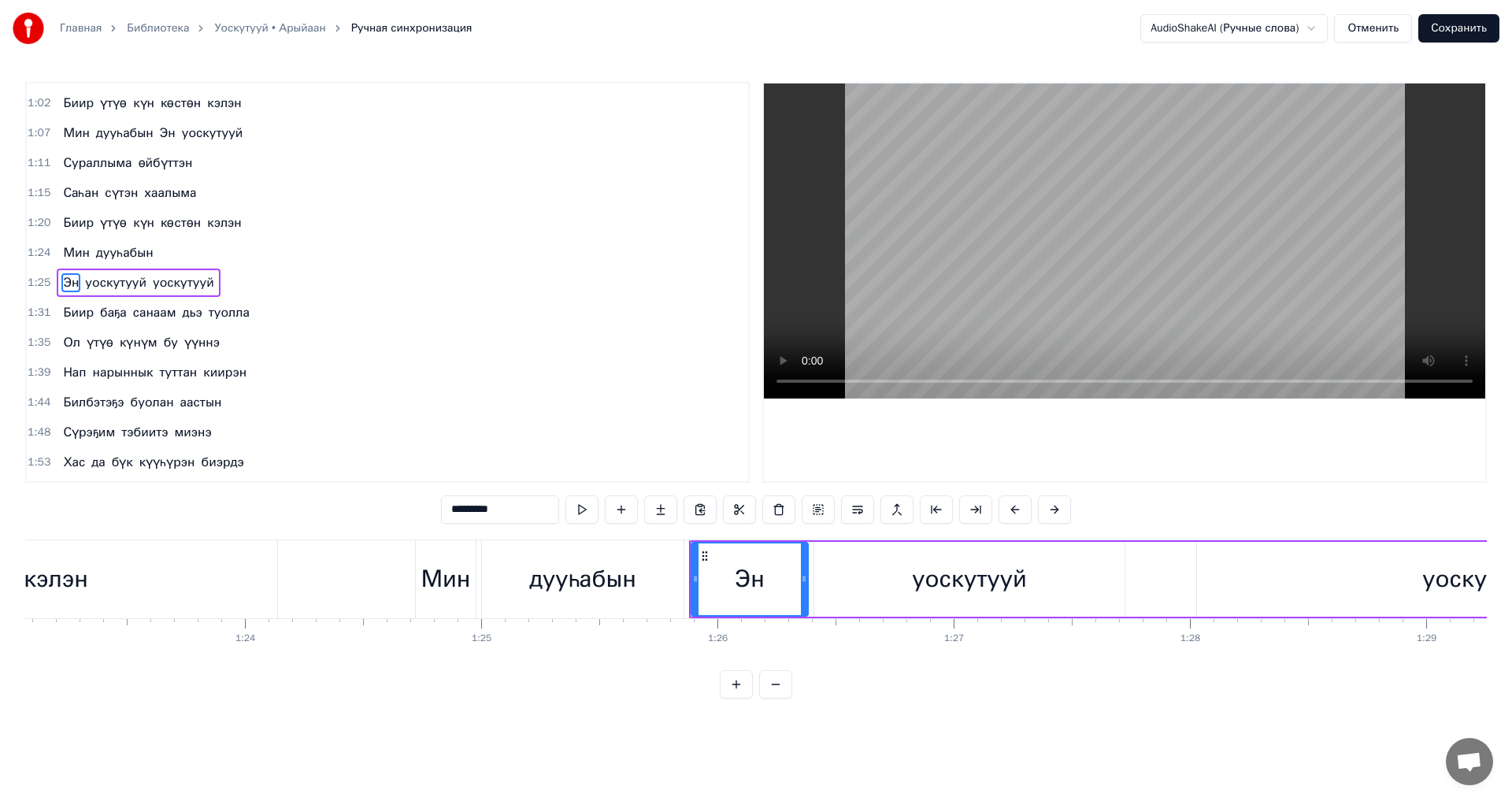 scroll, scrollTop: 0, scrollLeft: 20210, axis: horizontal 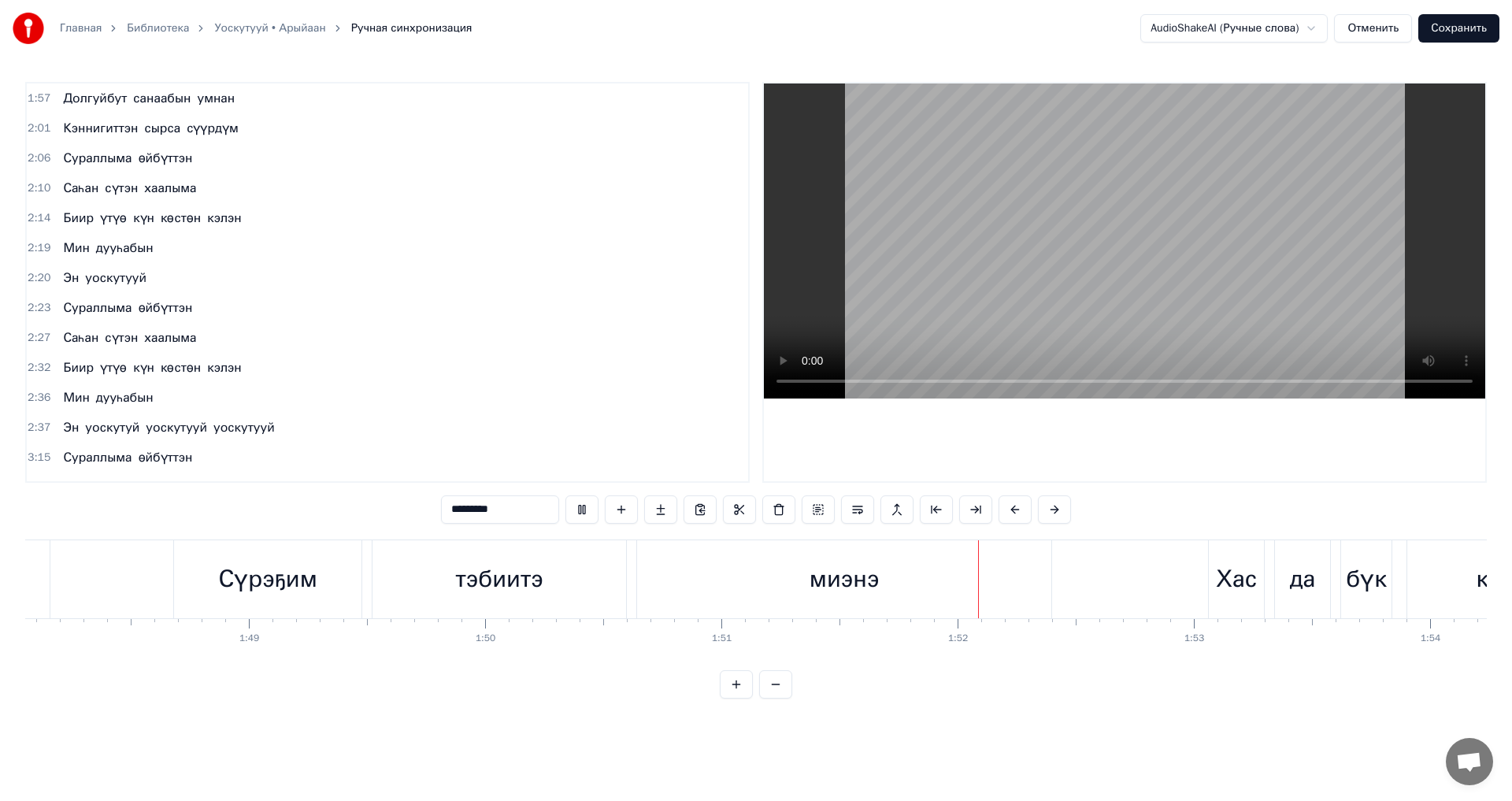 click on "Эн" at bounding box center [71, 428] 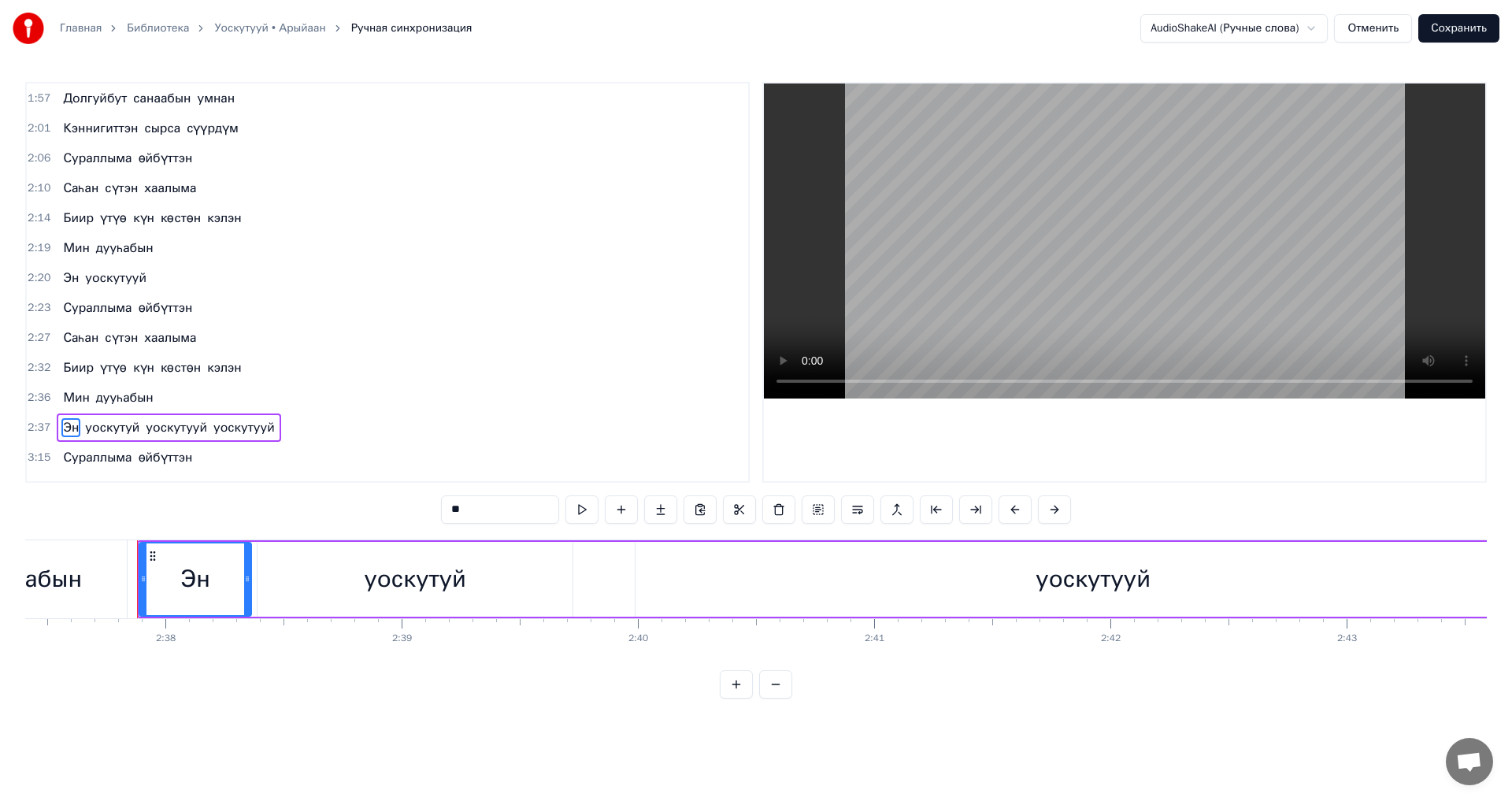 scroll, scrollTop: 0, scrollLeft: 37220, axis: horizontal 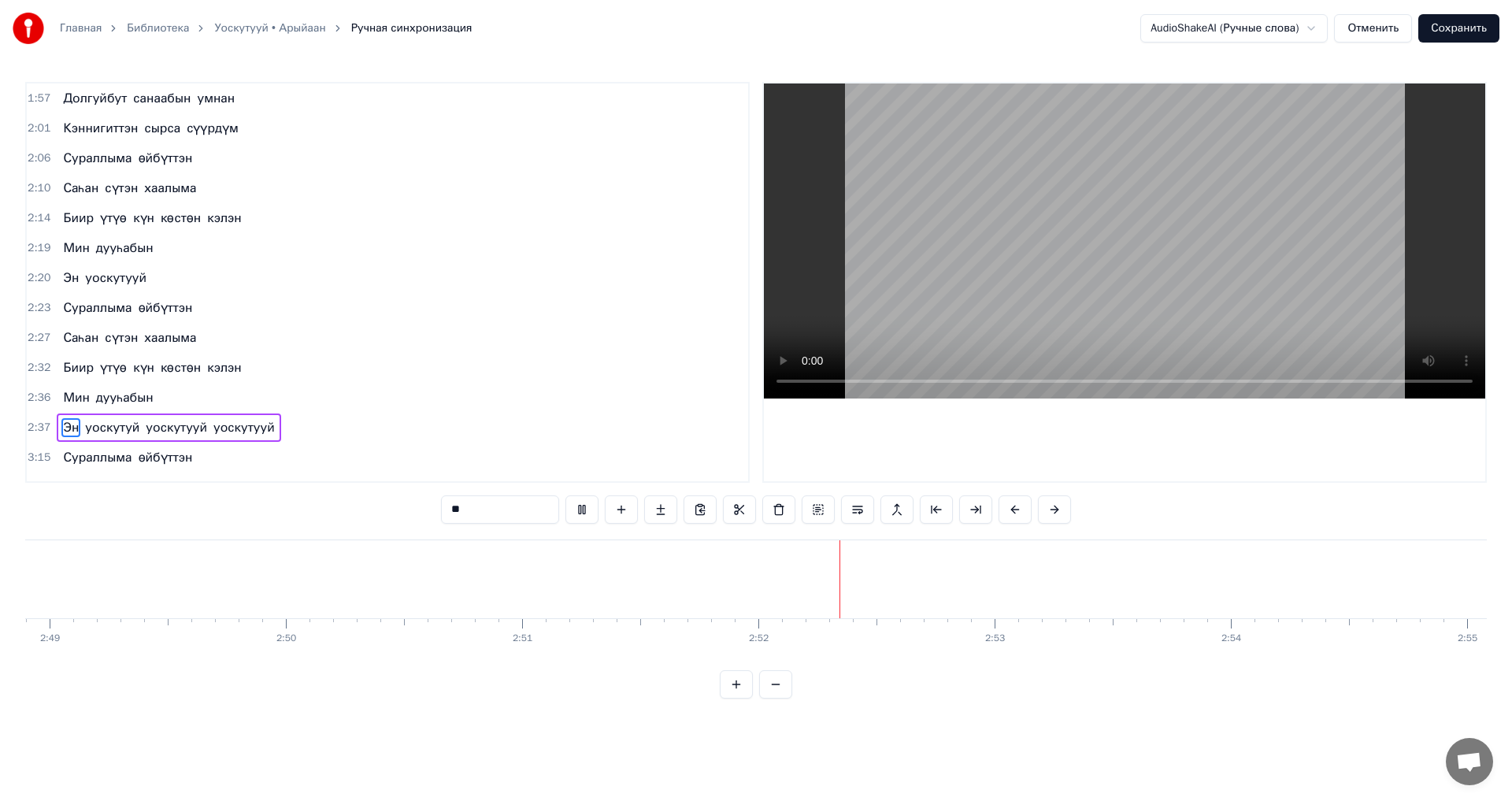click on "Мин" at bounding box center [76, 398] 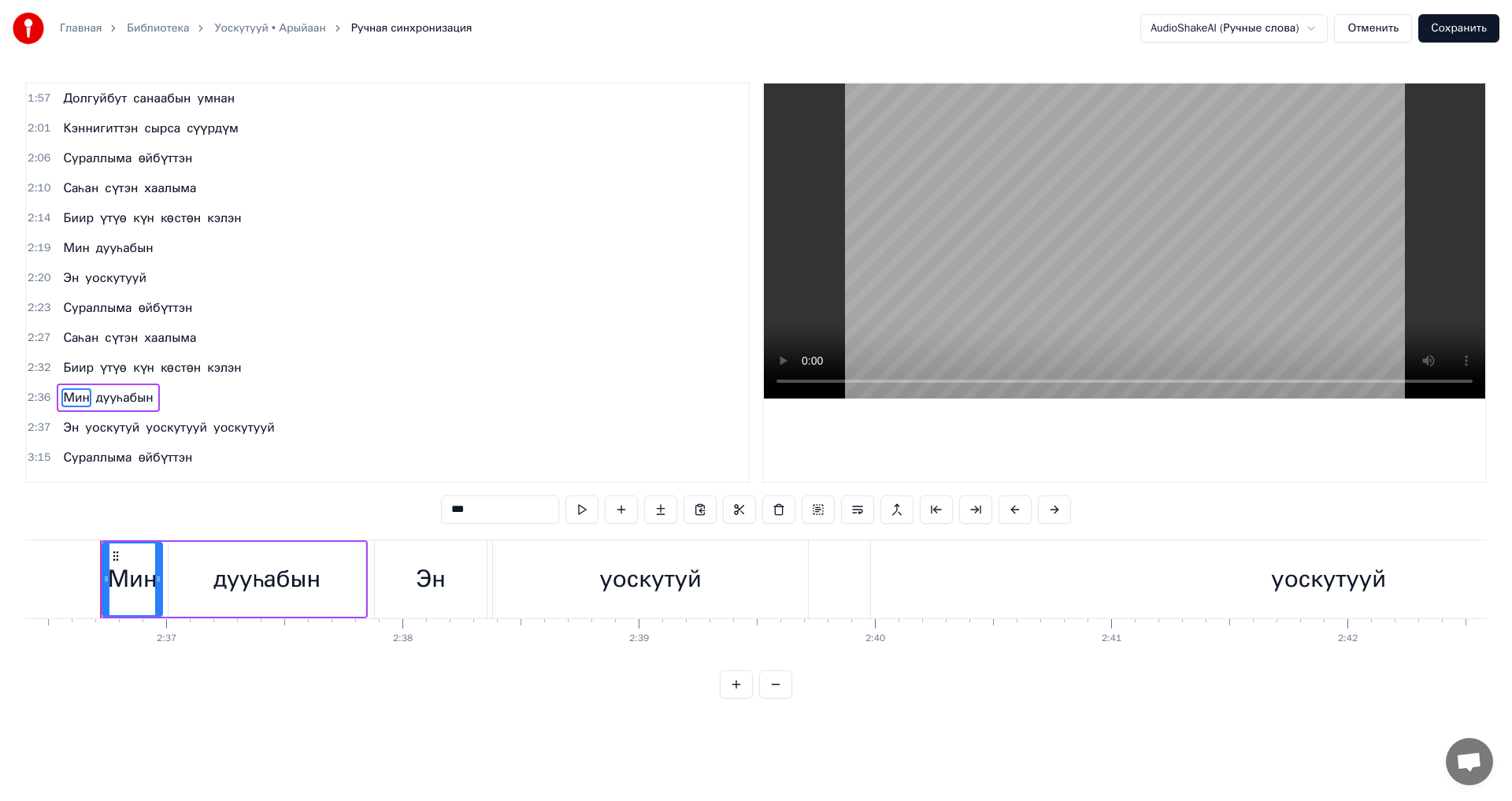 scroll, scrollTop: 0, scrollLeft: 36946, axis: horizontal 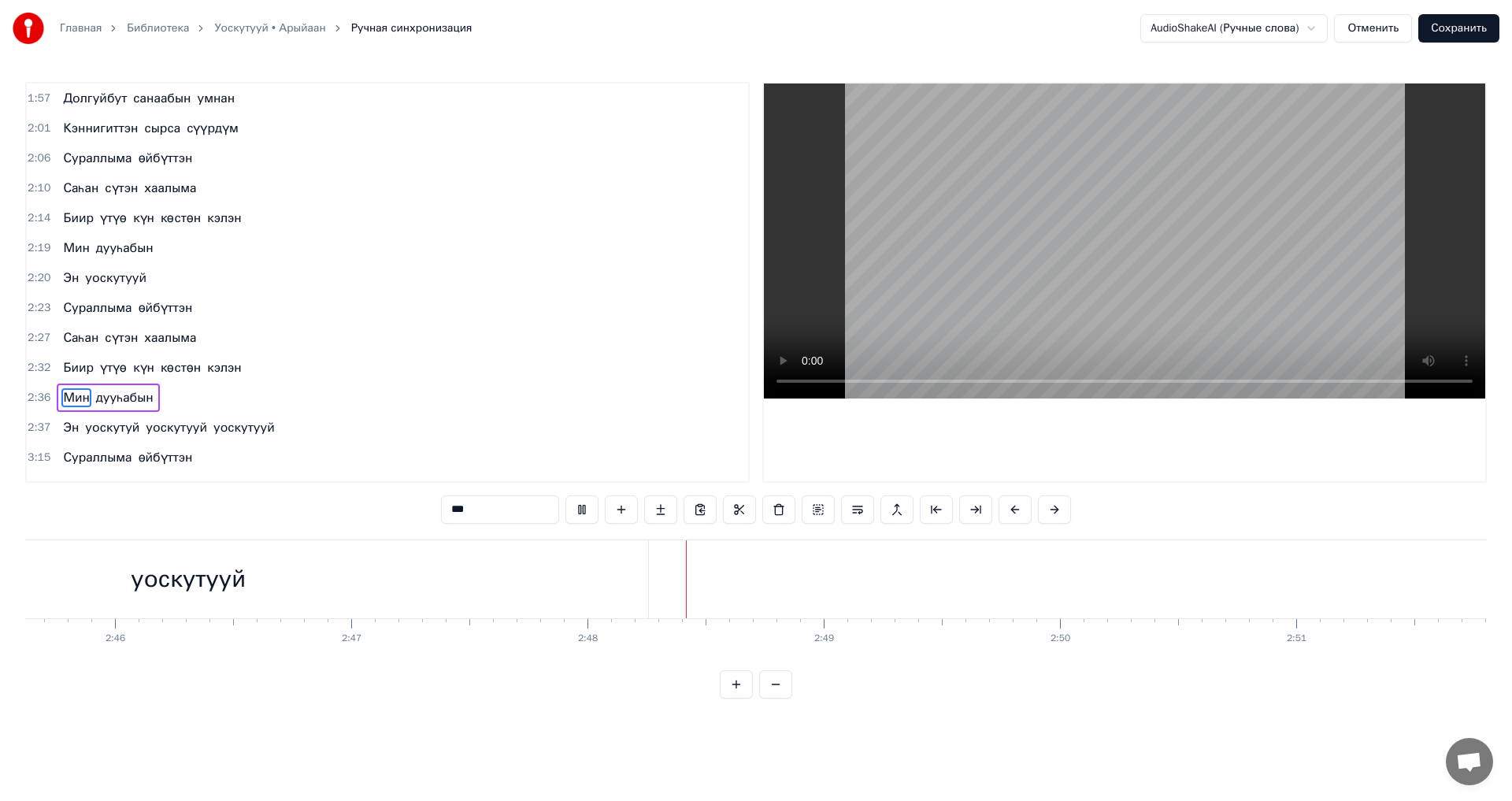 click on "Биир" at bounding box center (78, 368) 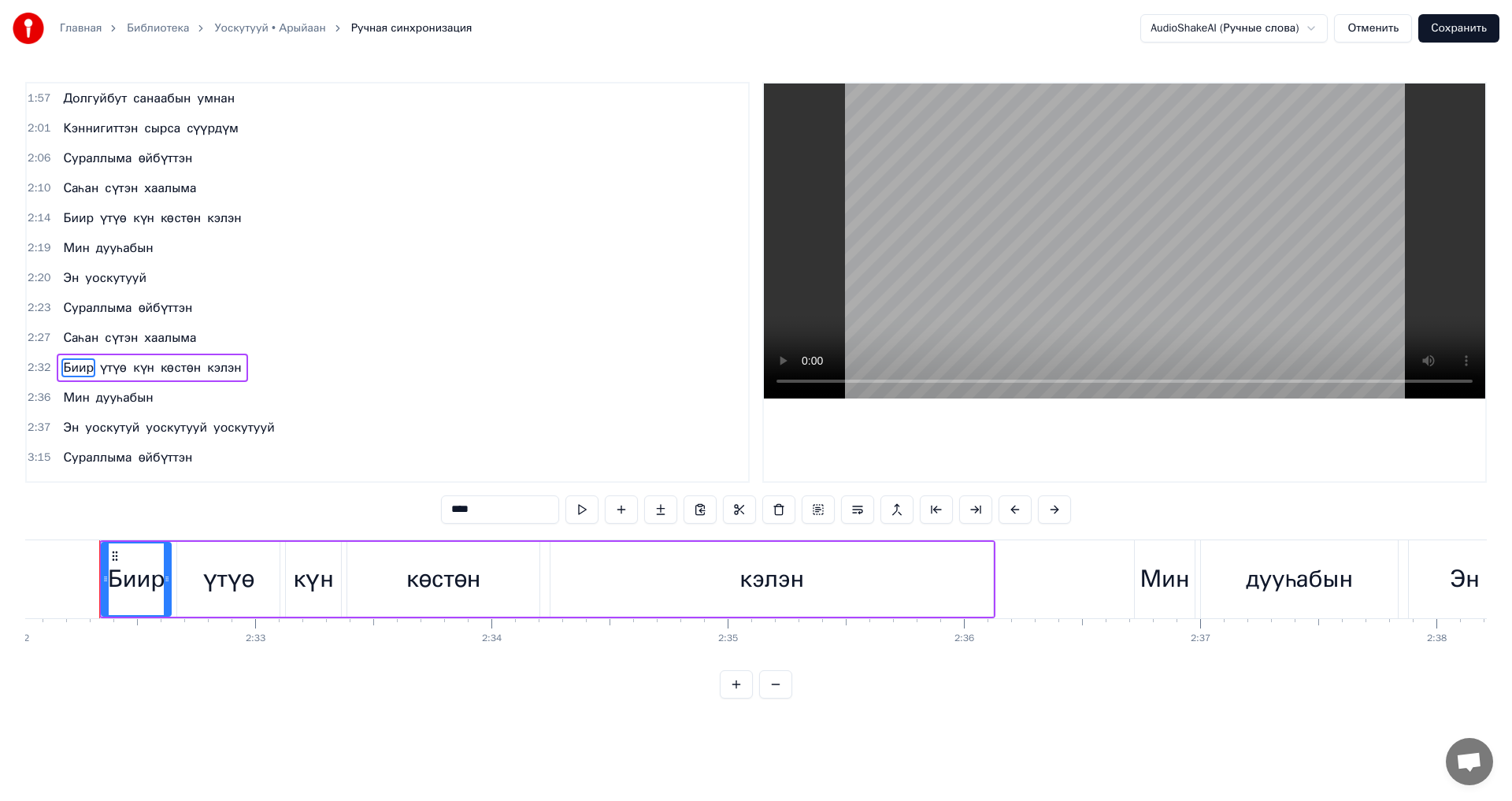 scroll, scrollTop: 0, scrollLeft: 35912, axis: horizontal 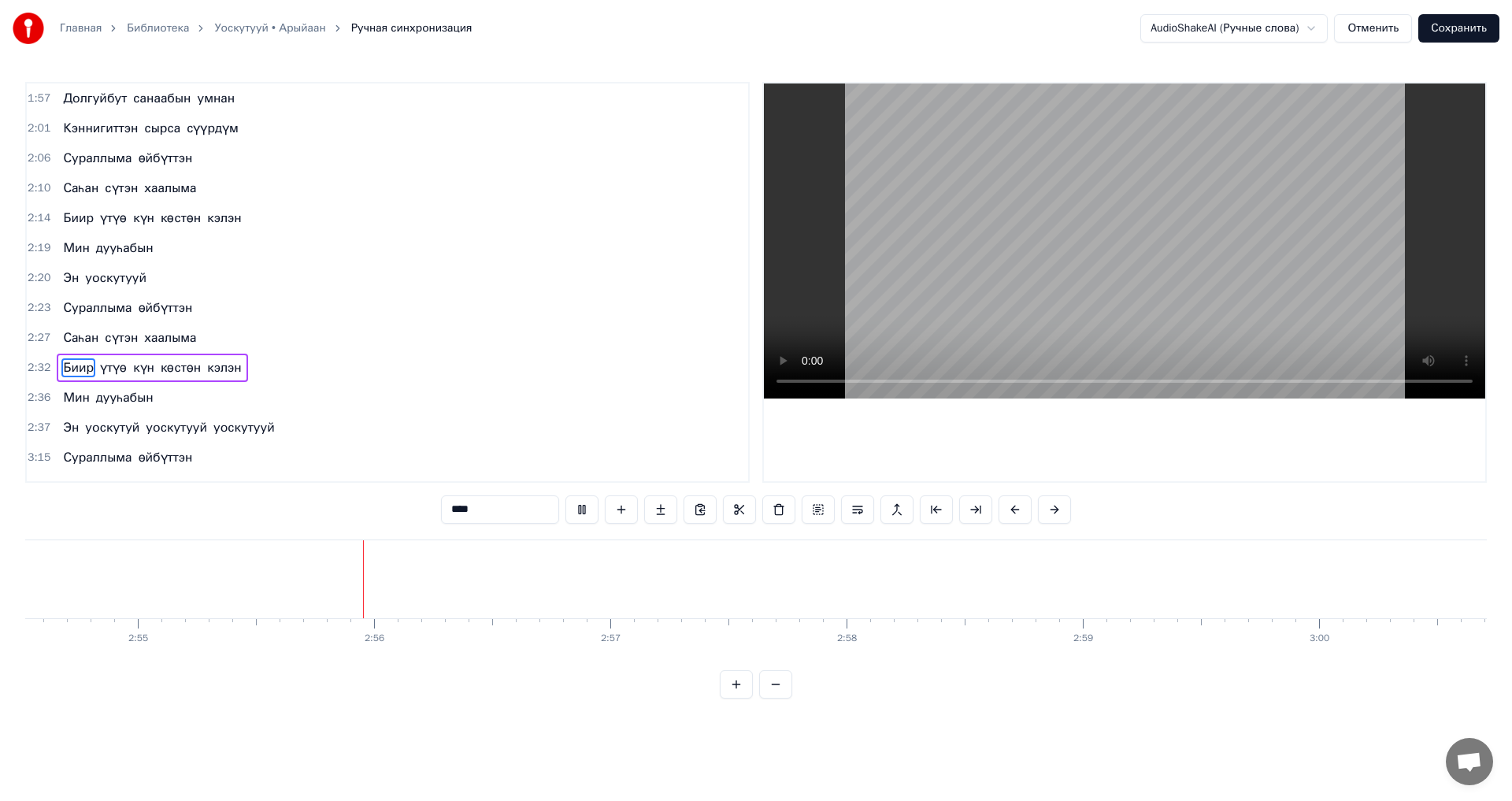 click on "Отменить" at bounding box center [1373, 28] 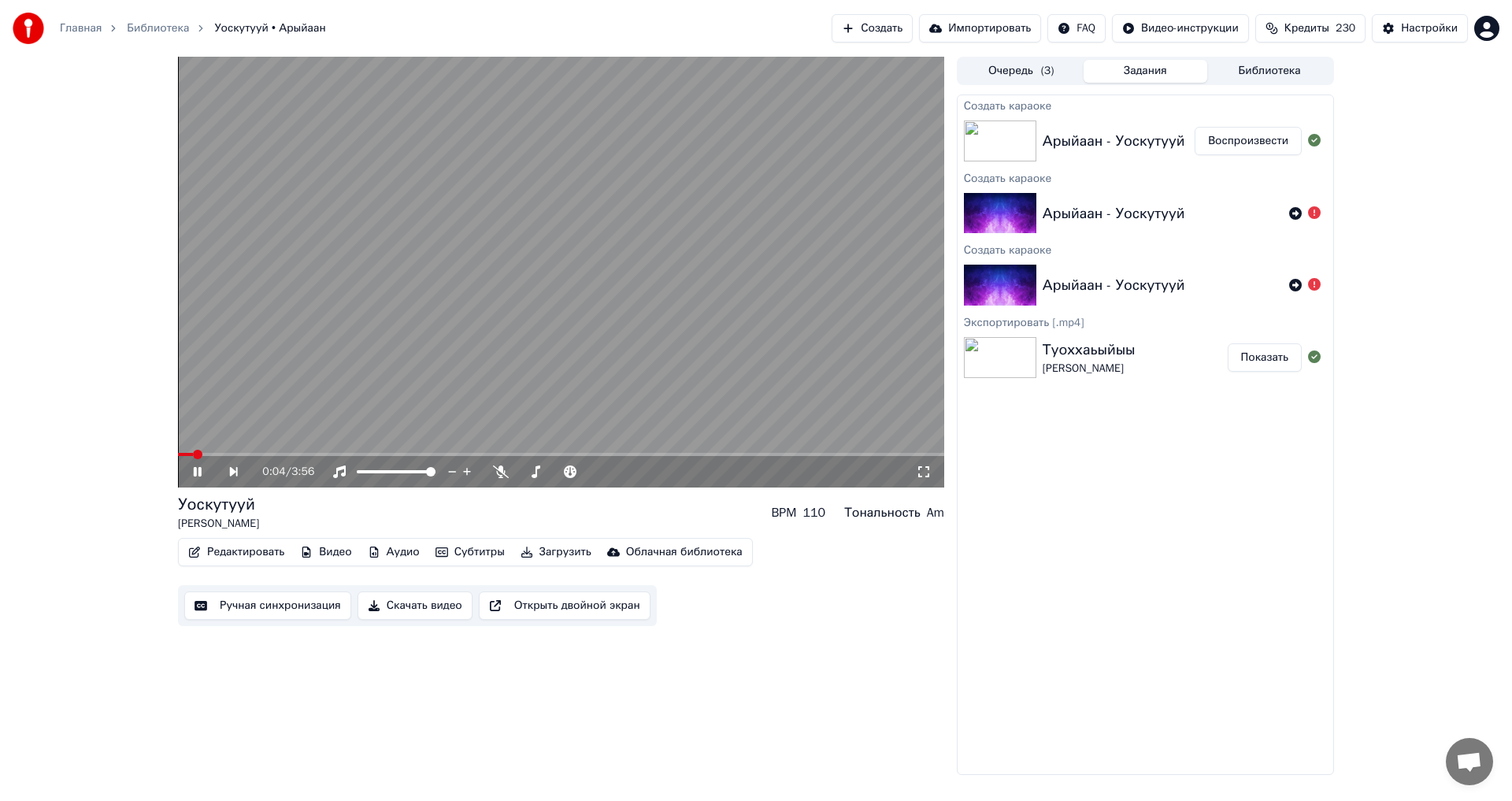 click 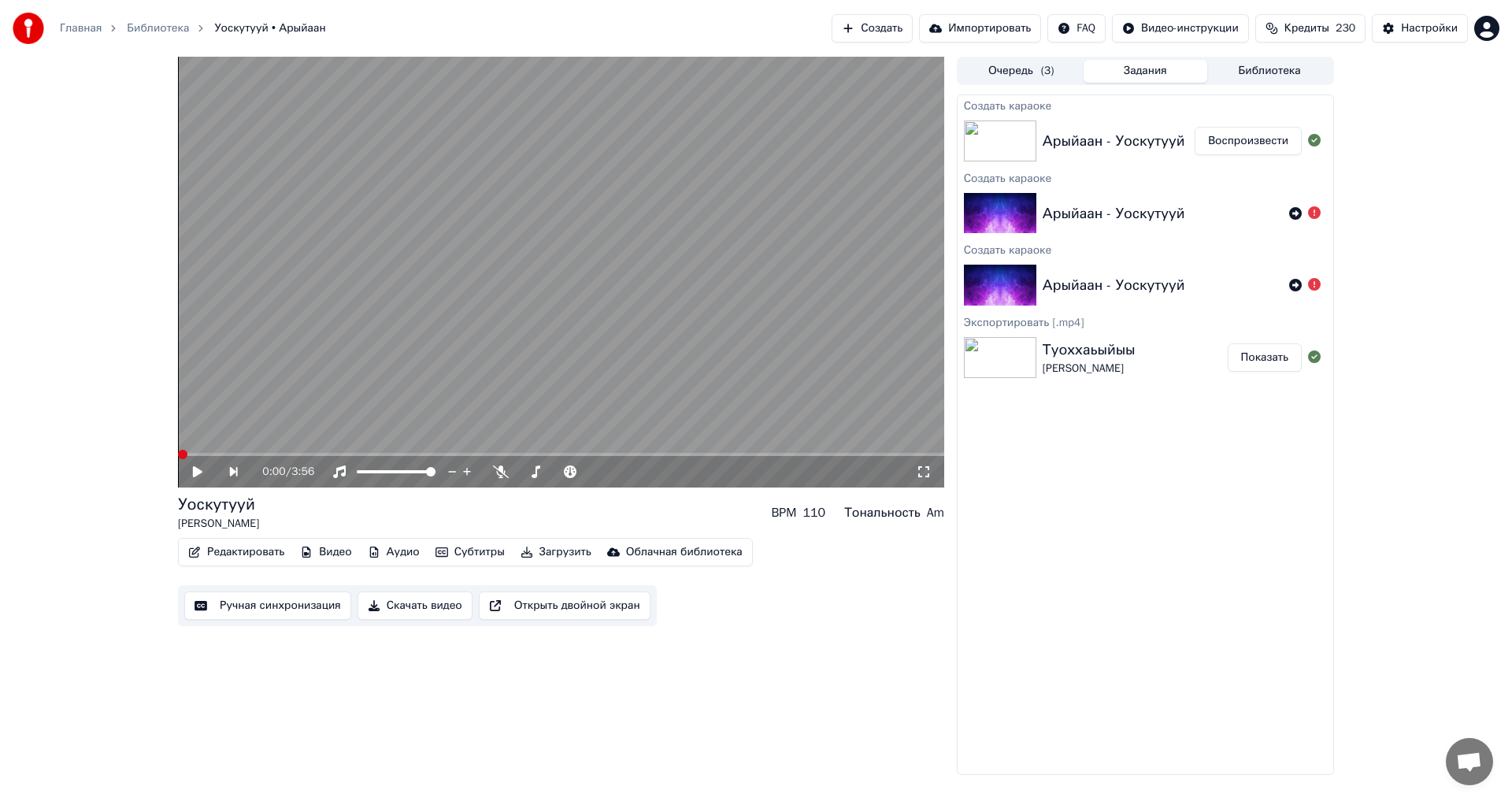 click at bounding box center (183, 454) 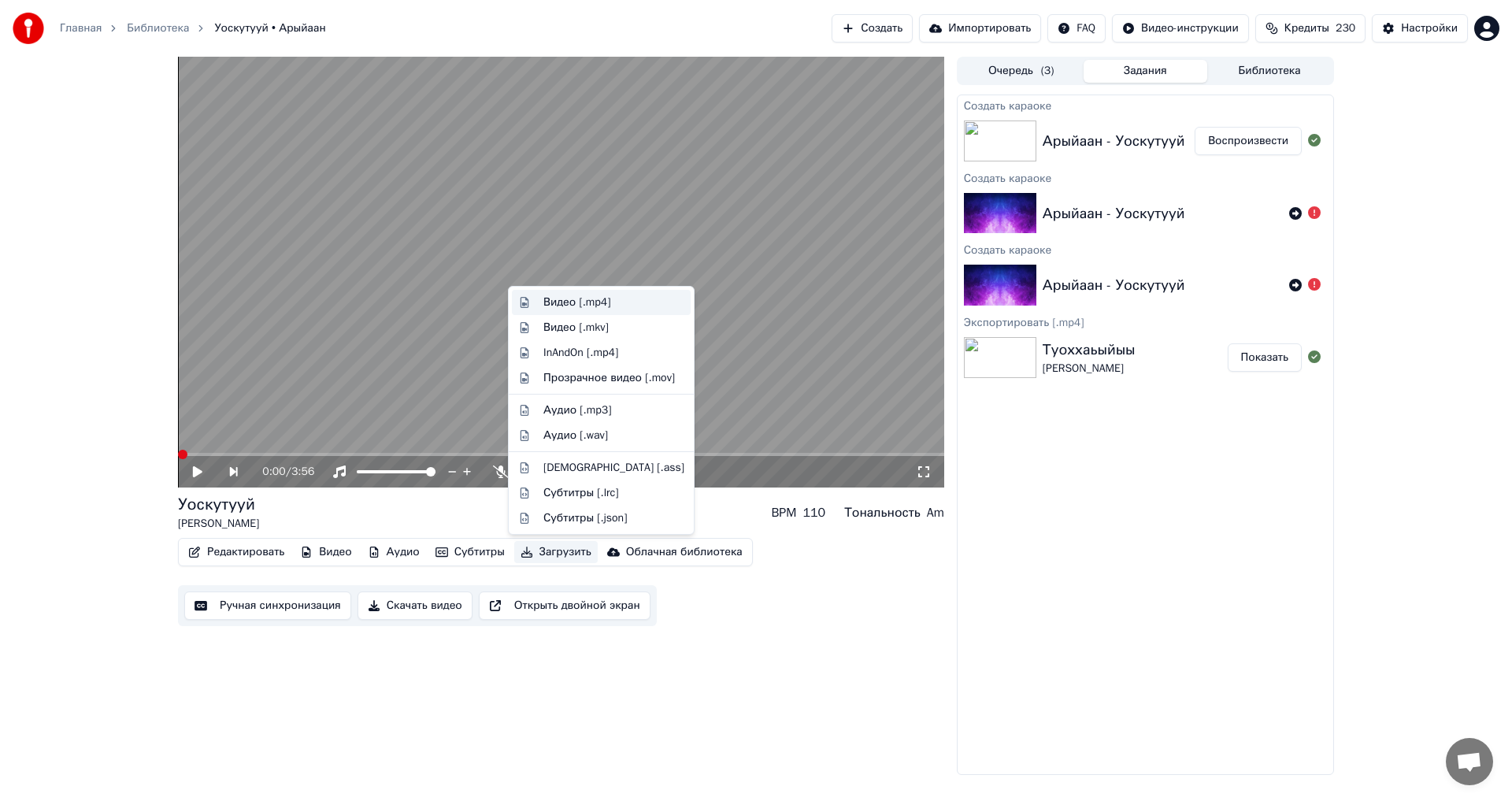 click on "Видео [.mp4]" at bounding box center (576, 302) 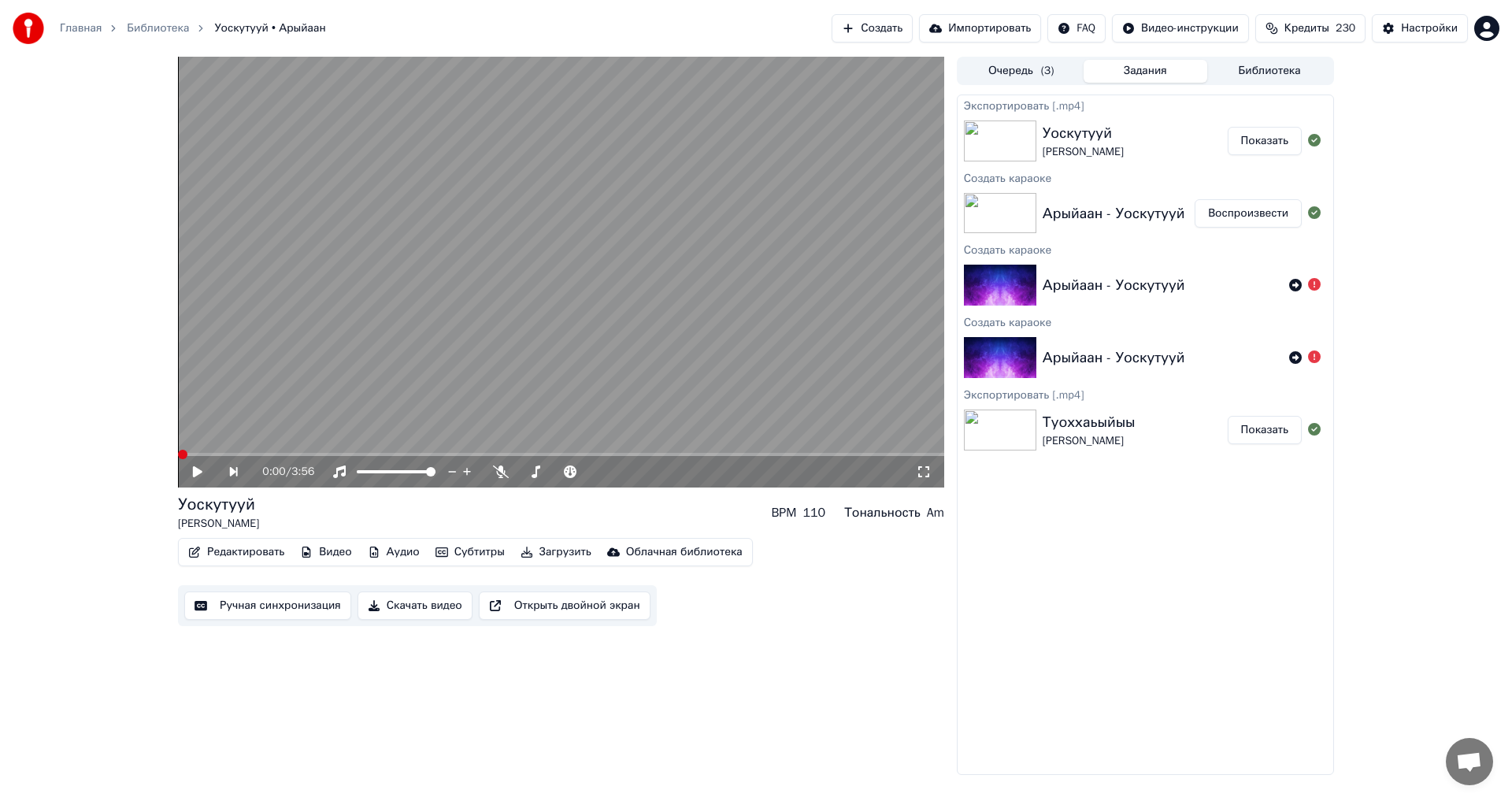 click on "Показать" at bounding box center [1265, 141] 